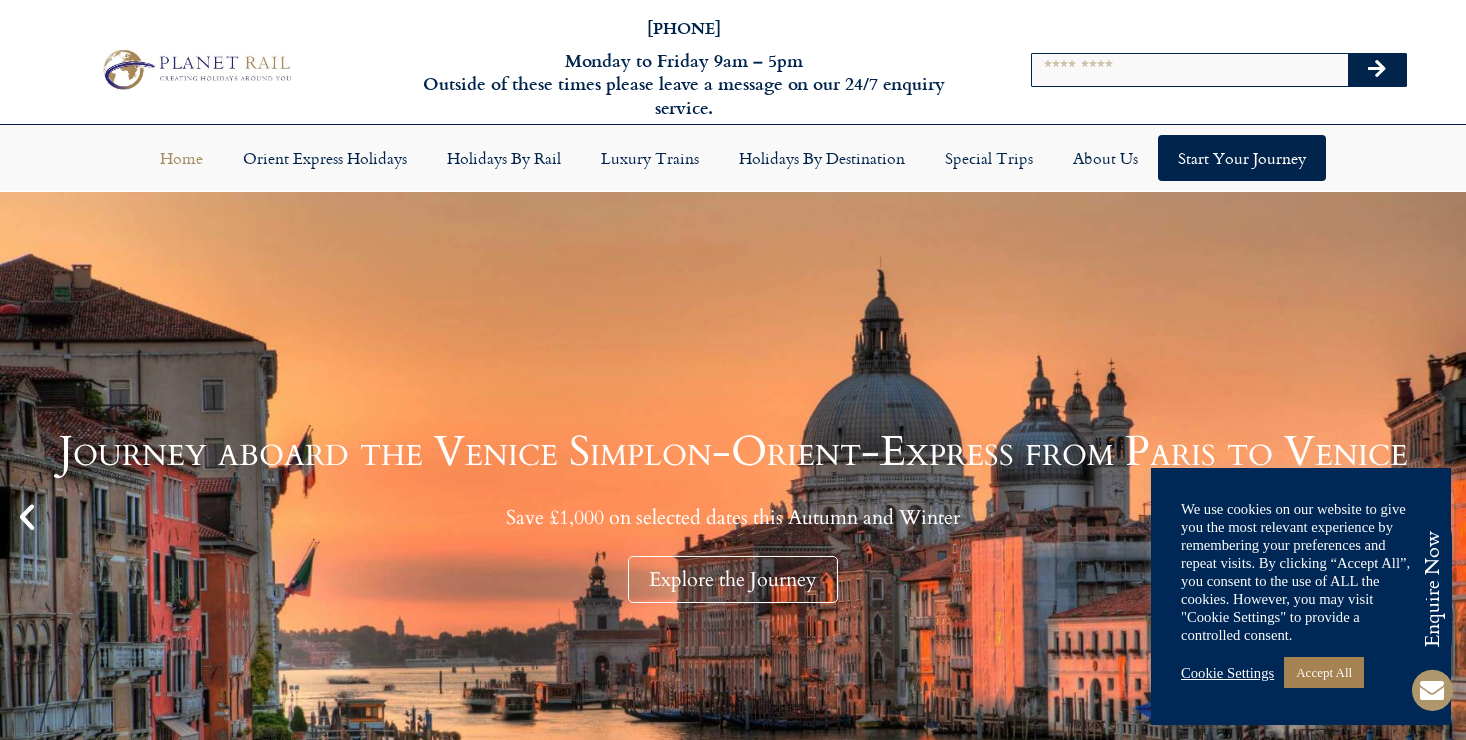 scroll, scrollTop: 0, scrollLeft: 0, axis: both 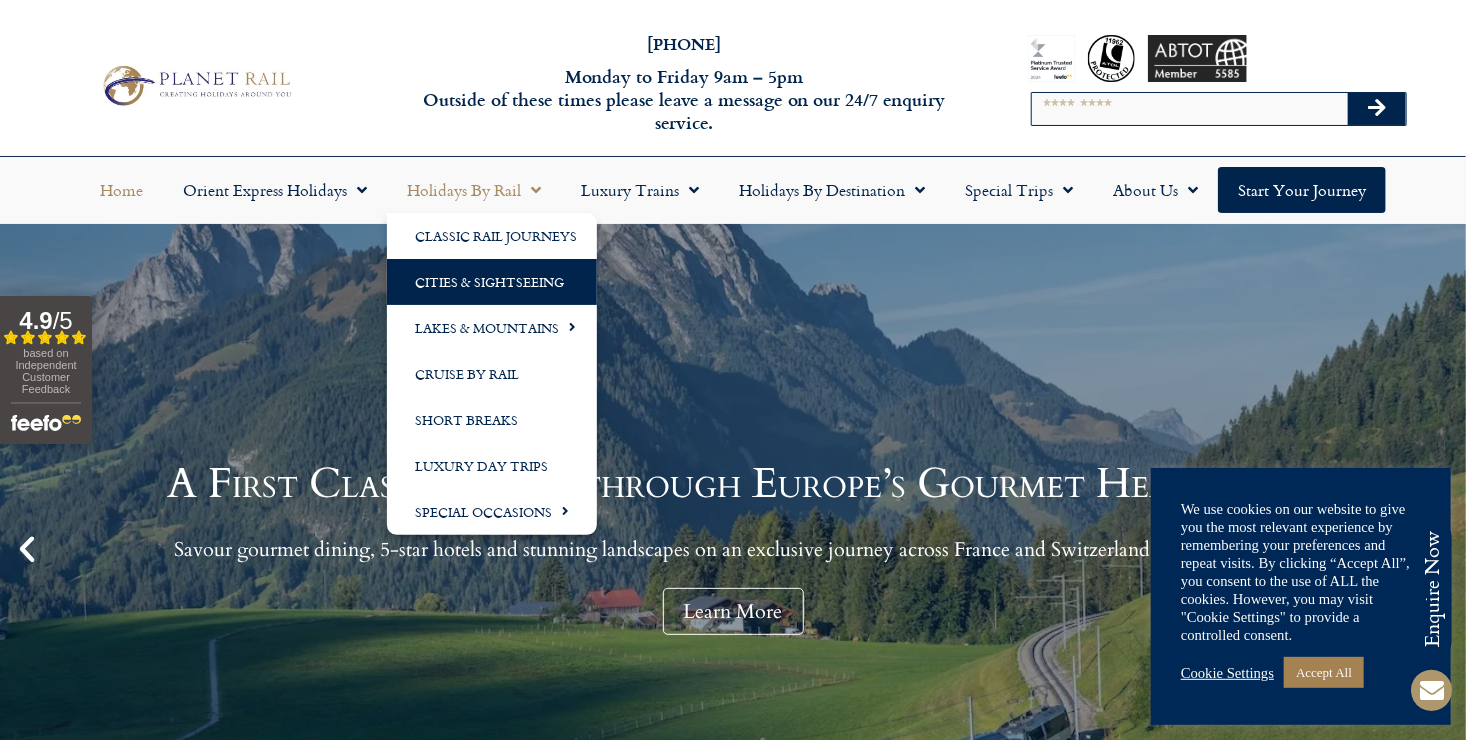 click on "Cities & Sightseeing" 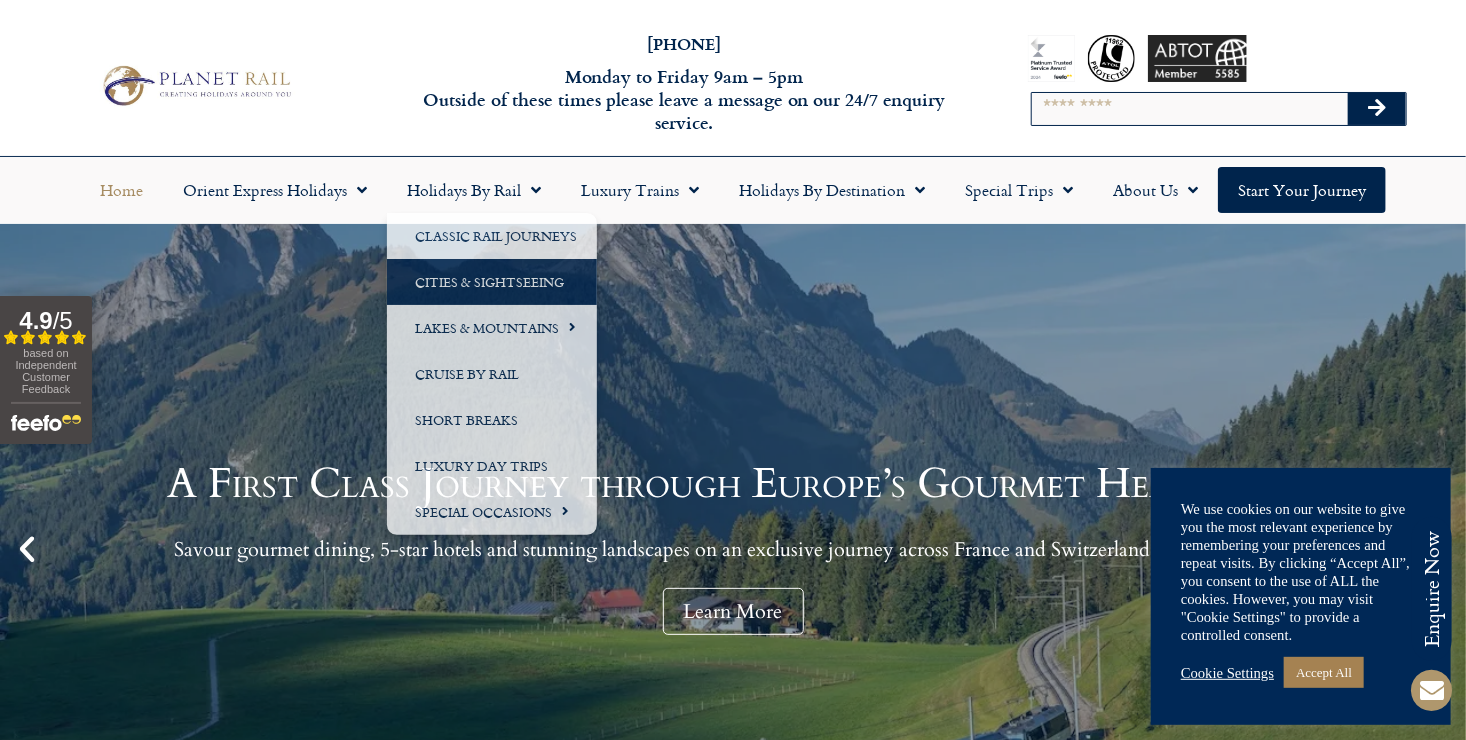 click on "Cities & Sightseeing" 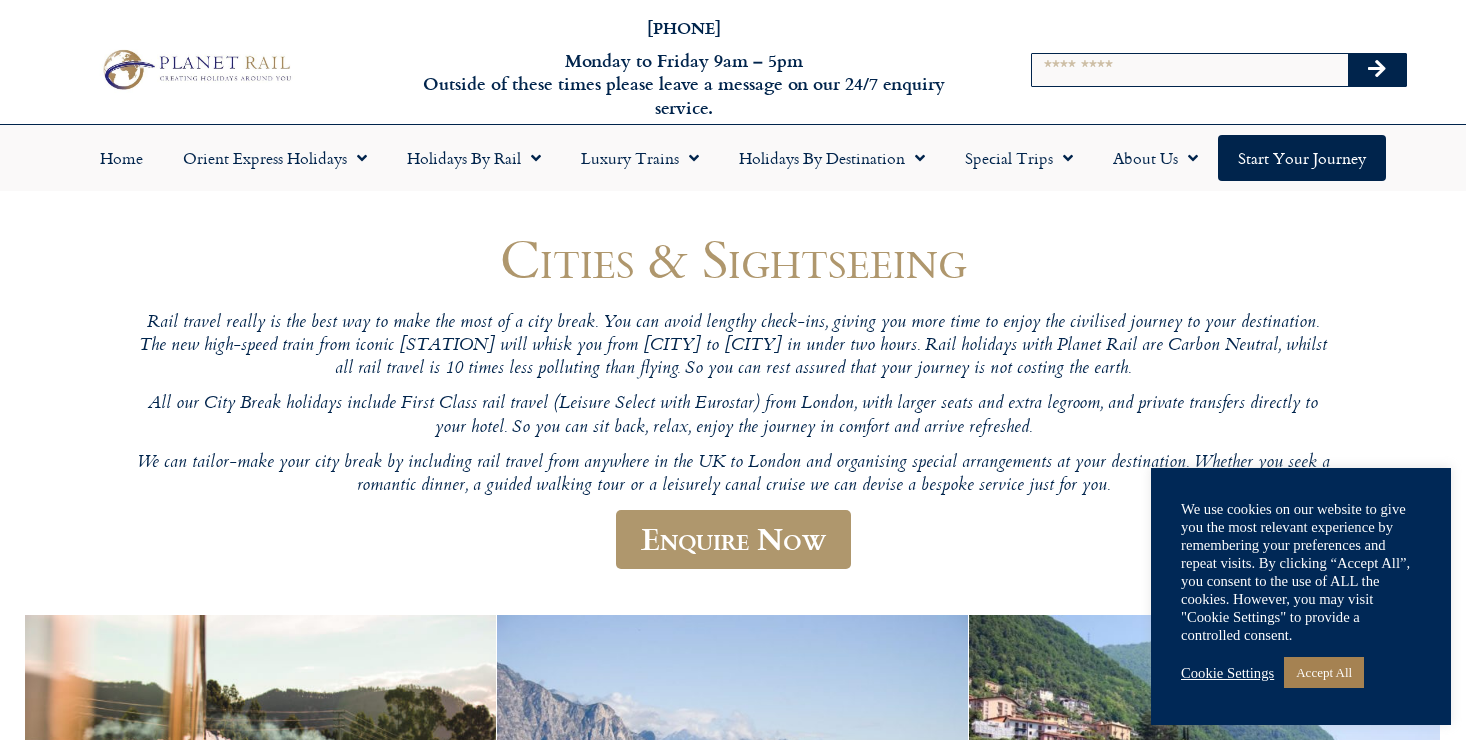 scroll, scrollTop: 0, scrollLeft: 0, axis: both 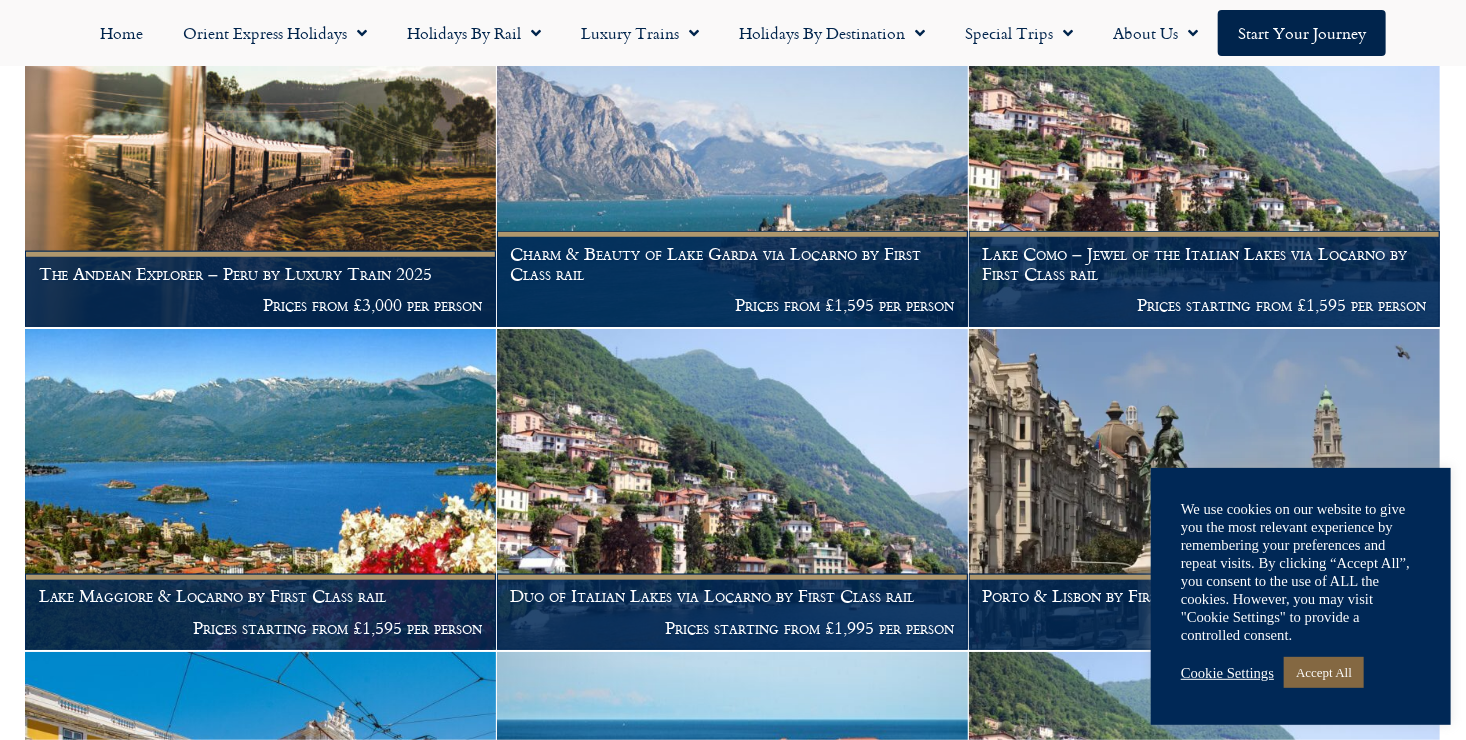 click on "Accept All" at bounding box center [1324, 672] 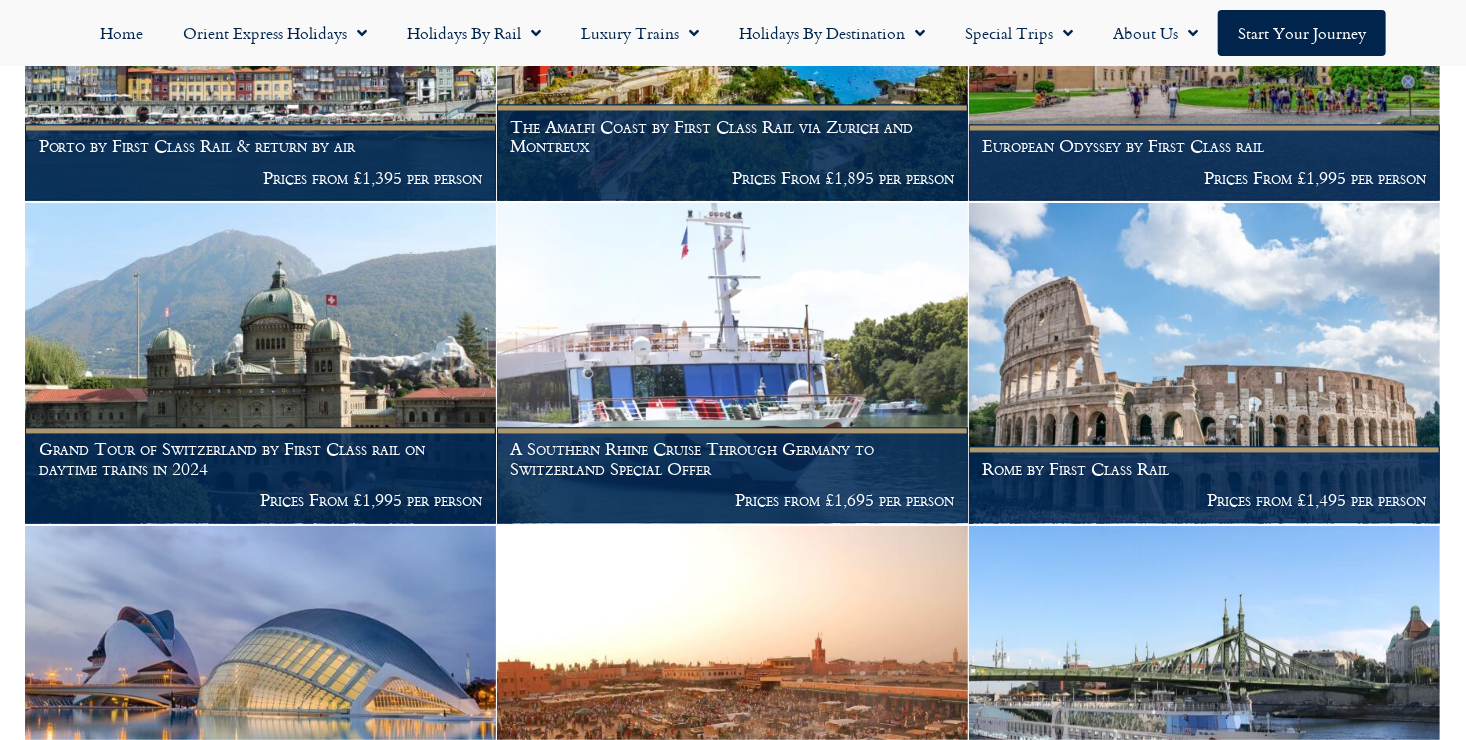 scroll, scrollTop: 1746, scrollLeft: 0, axis: vertical 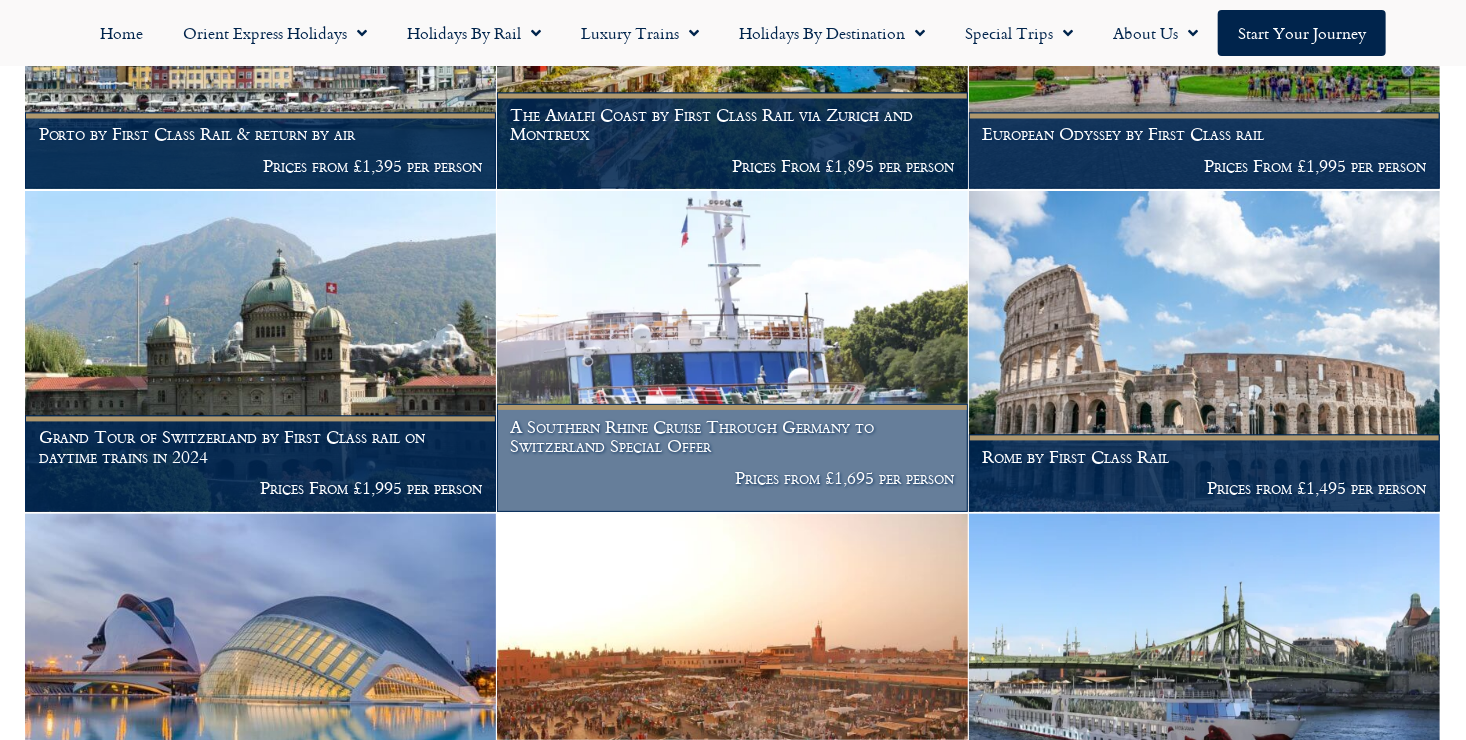 click at bounding box center (732, 351) 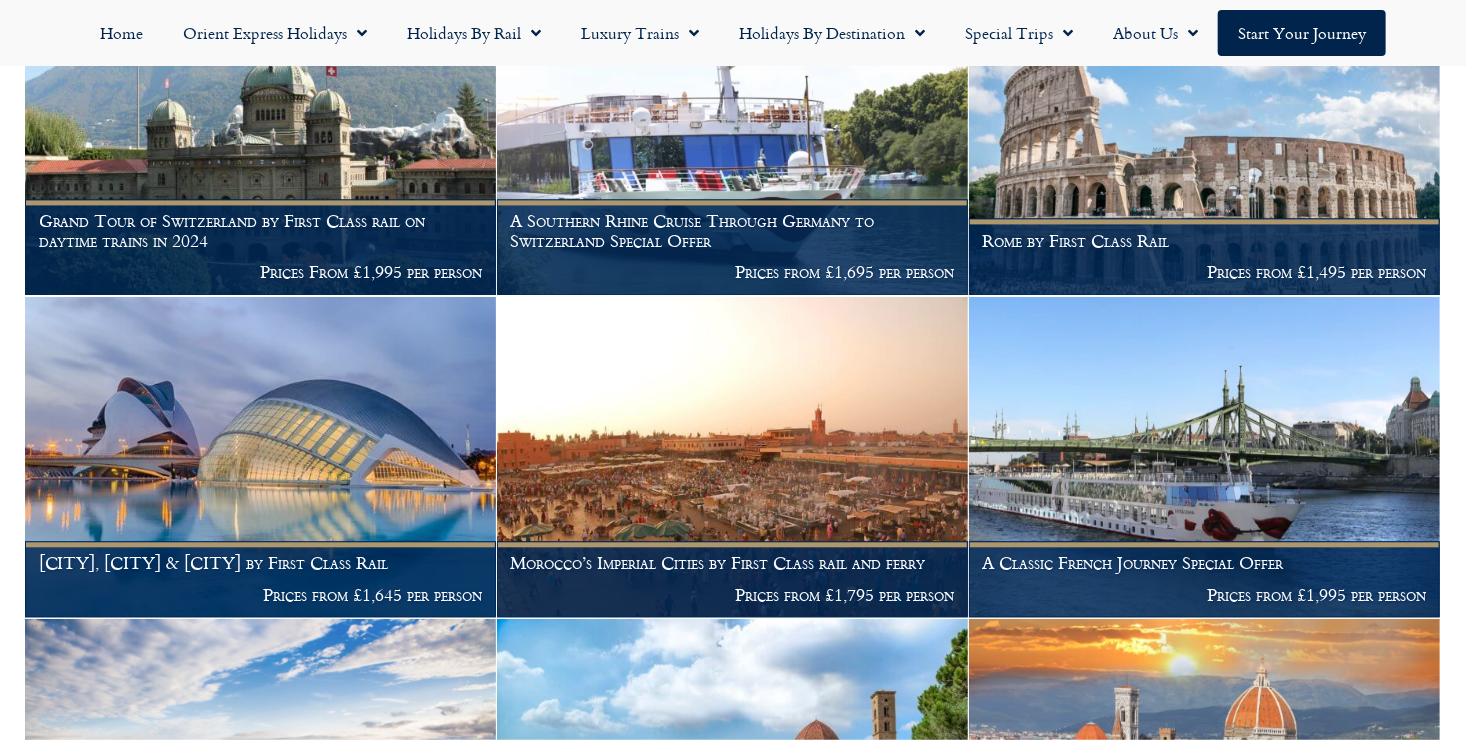 scroll, scrollTop: 1986, scrollLeft: 0, axis: vertical 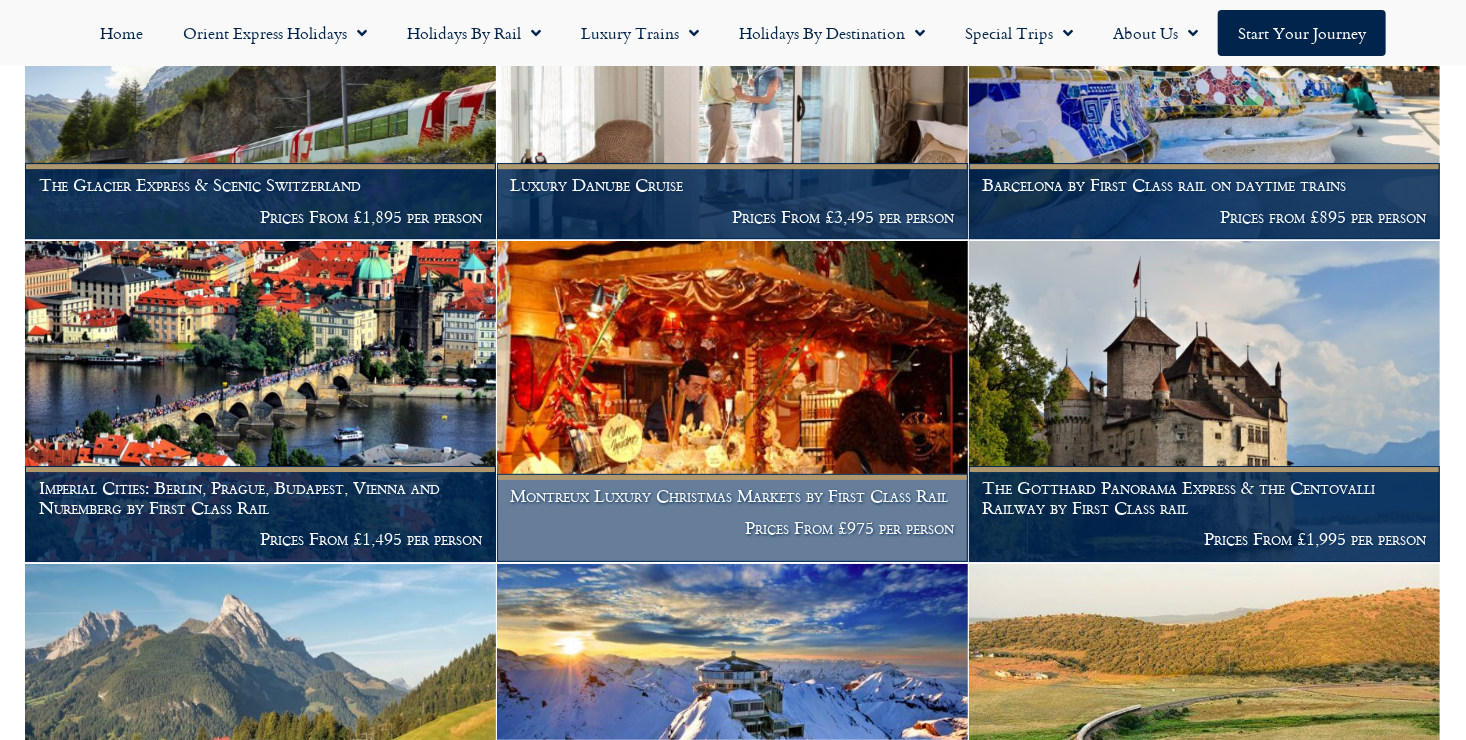 click at bounding box center (732, 401) 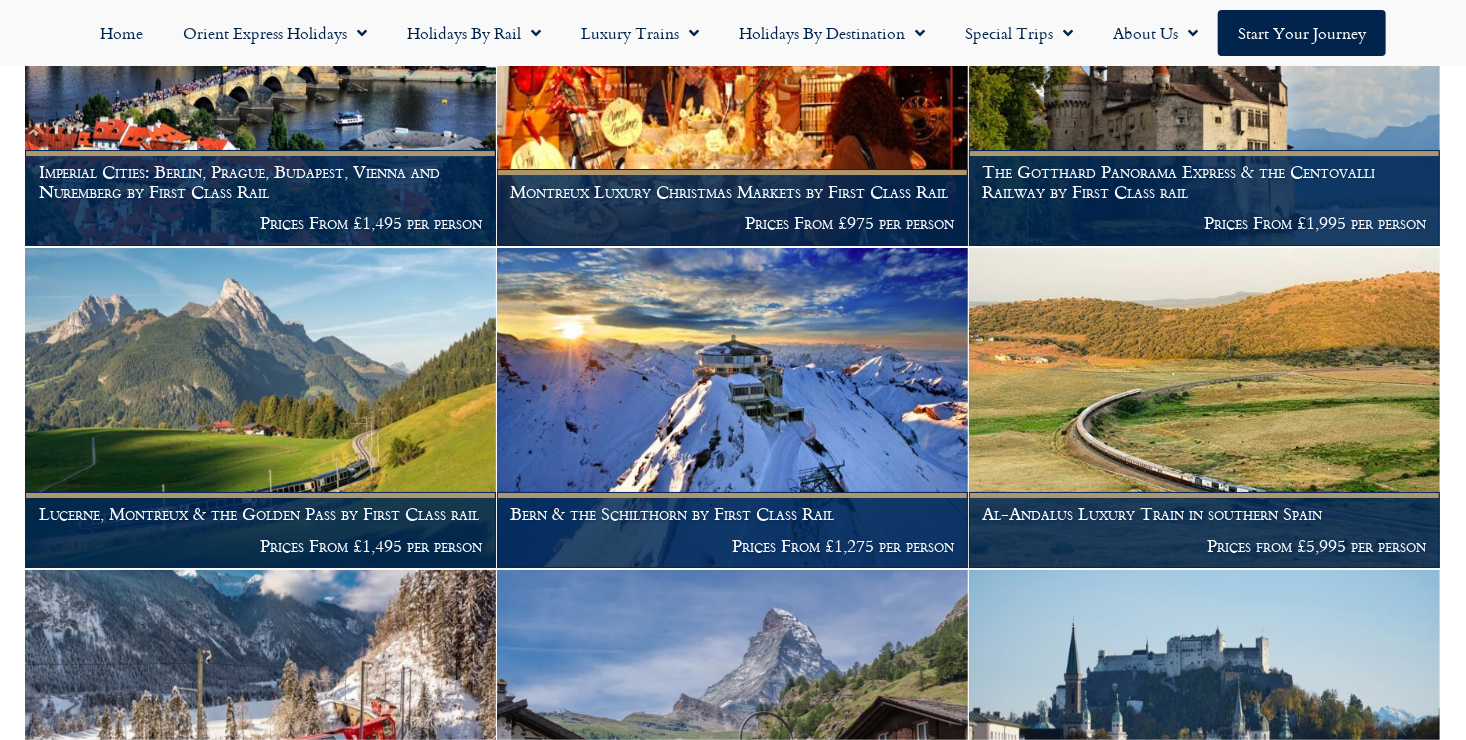 scroll, scrollTop: 3306, scrollLeft: 0, axis: vertical 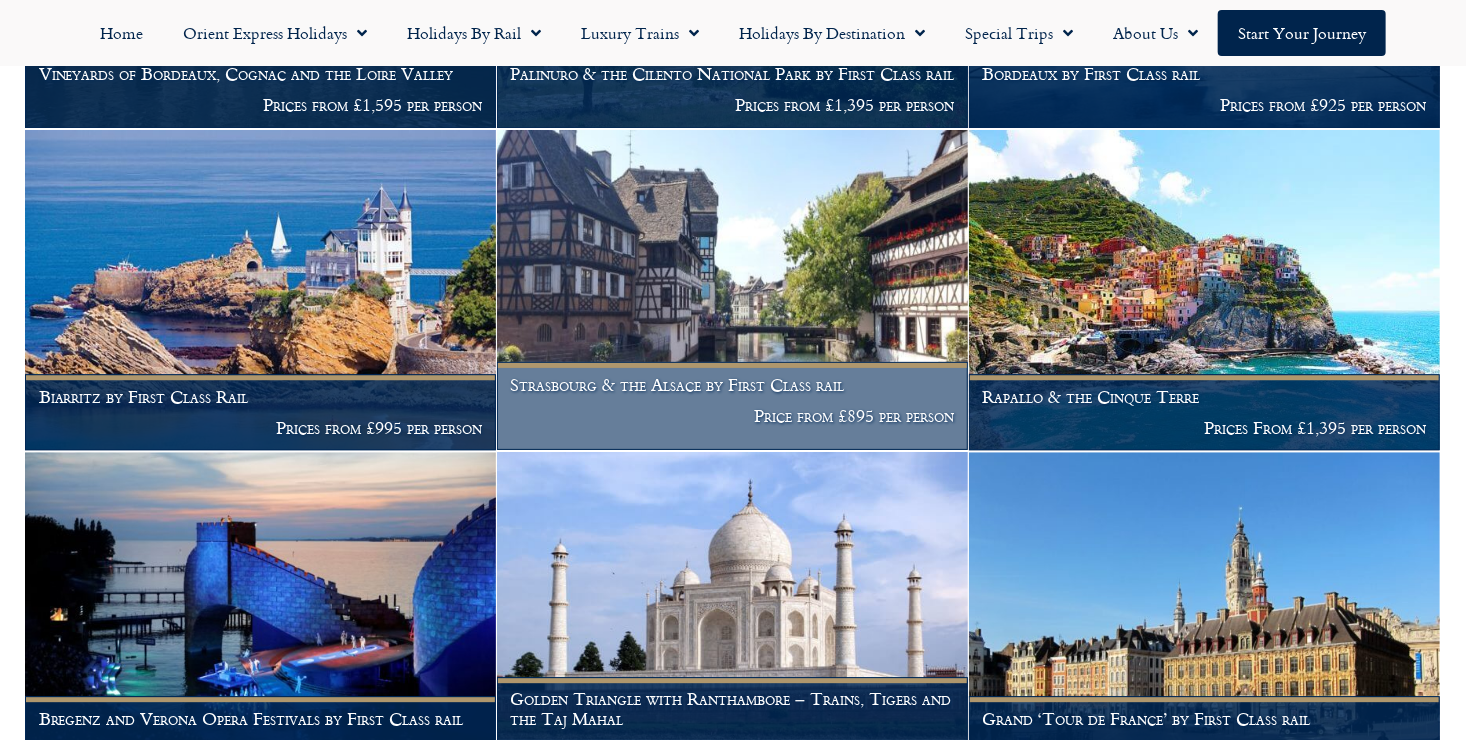 click at bounding box center (732, 290) 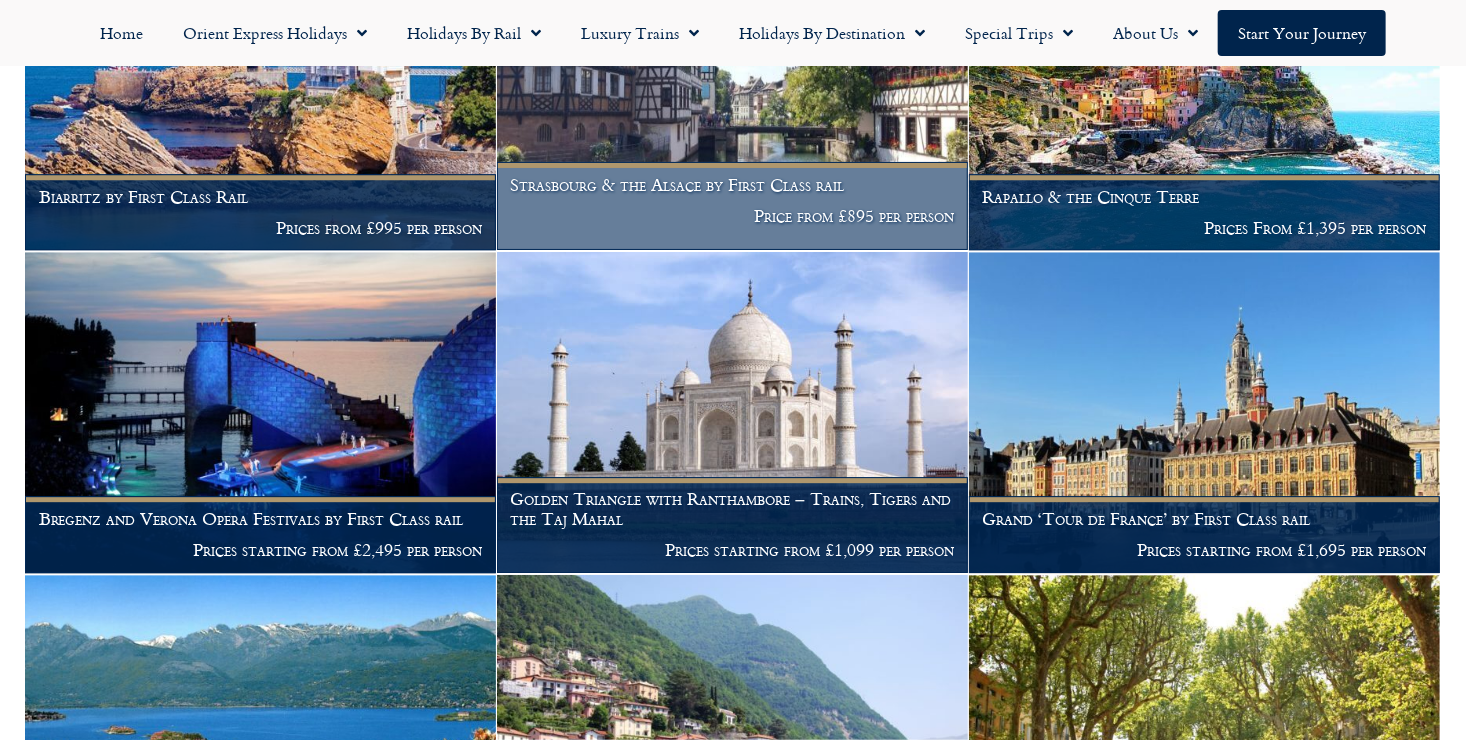 scroll, scrollTop: 6240, scrollLeft: 0, axis: vertical 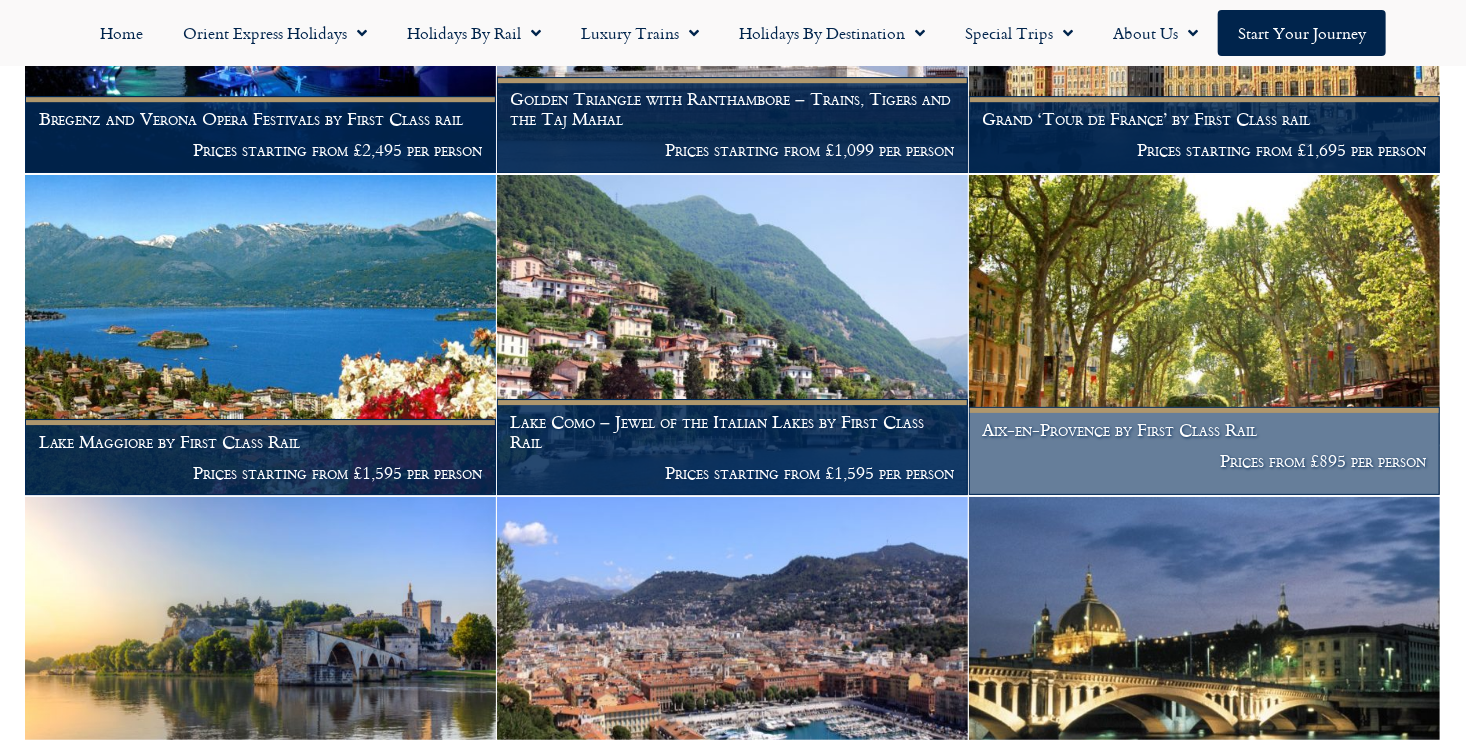 click at bounding box center [1204, 335] 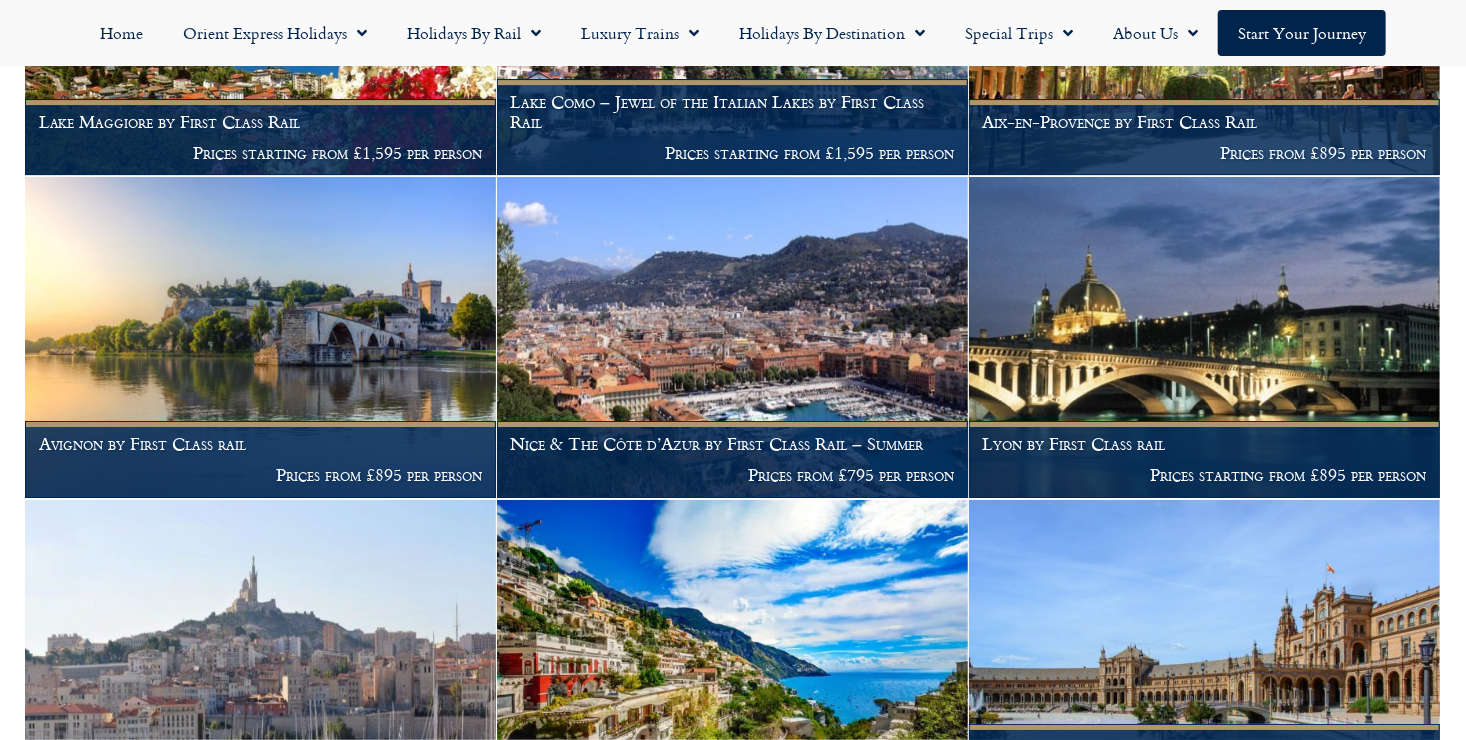 scroll, scrollTop: 6946, scrollLeft: 0, axis: vertical 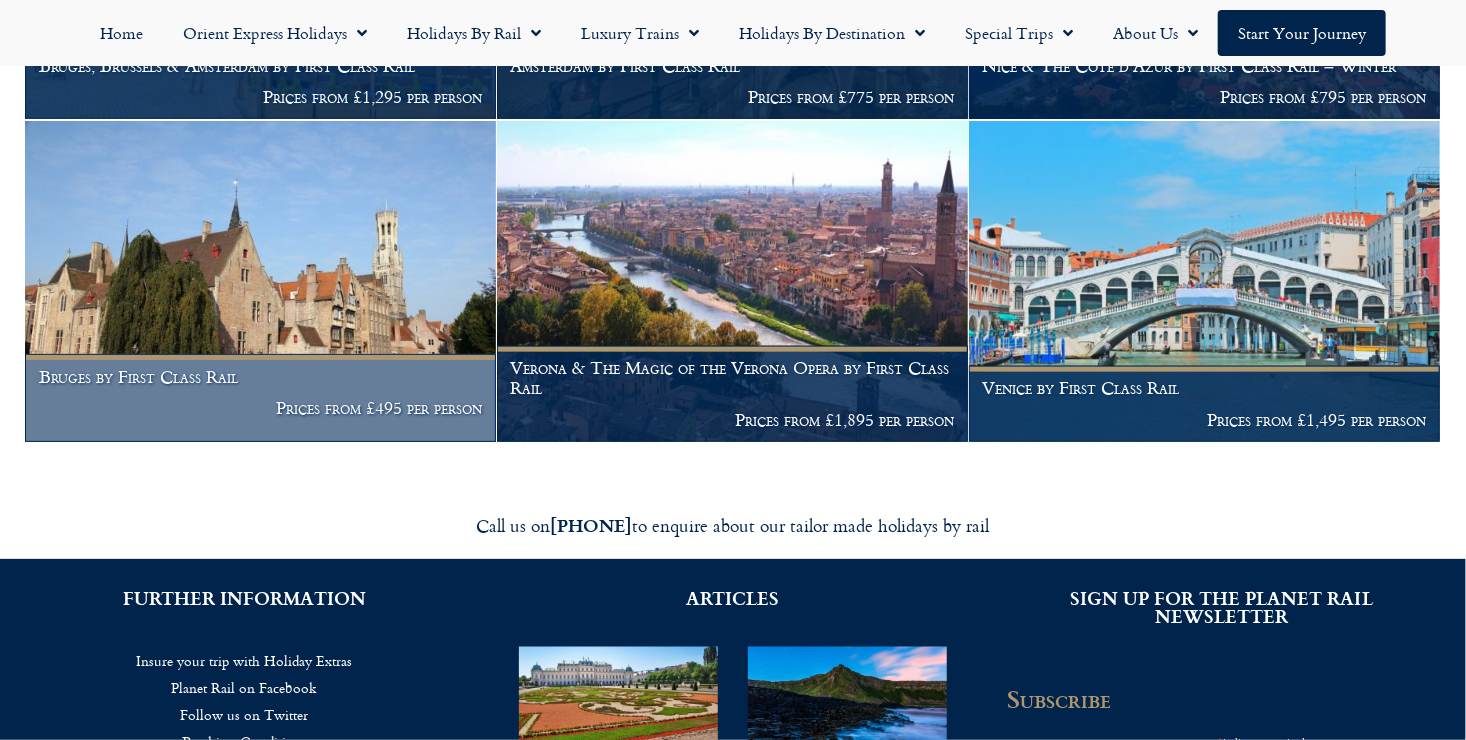 click at bounding box center [260, 281] 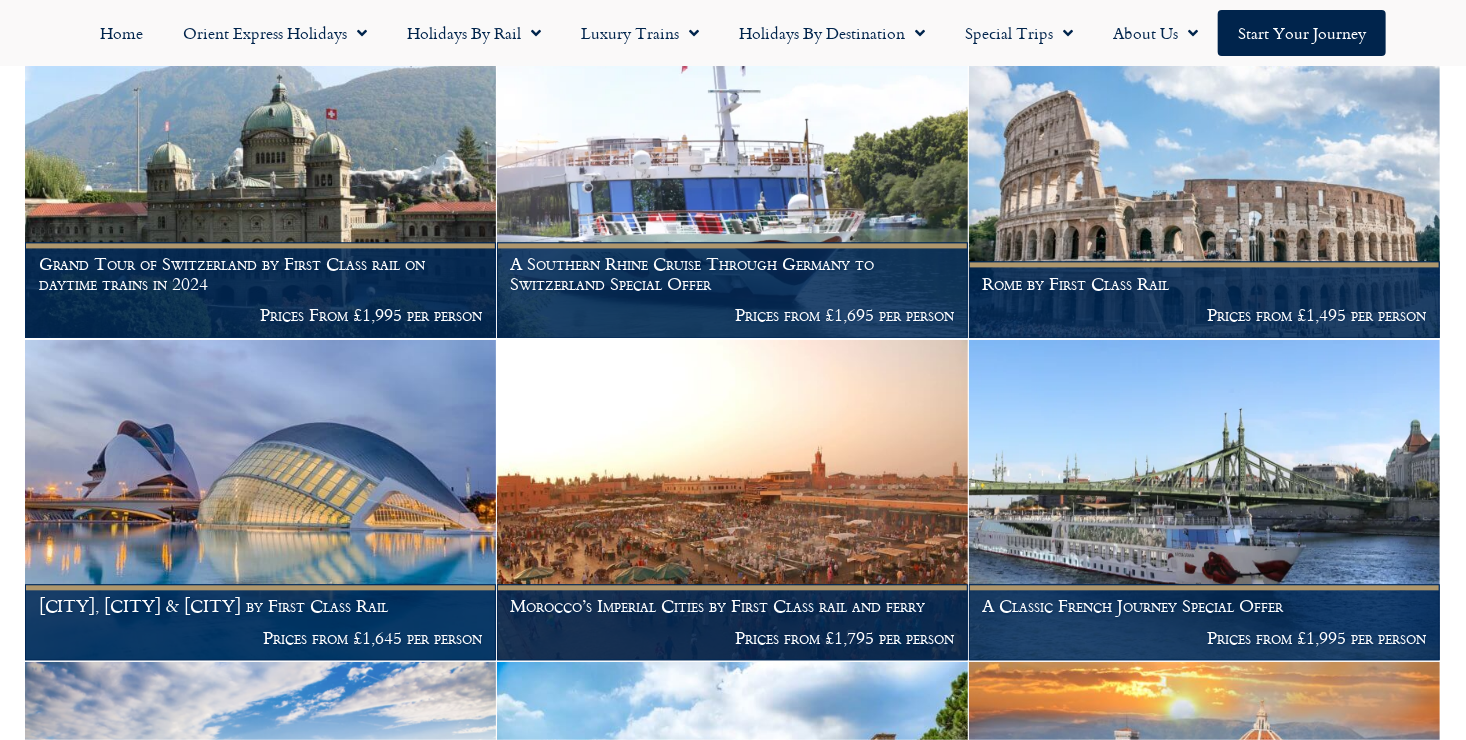 scroll, scrollTop: 1840, scrollLeft: 0, axis: vertical 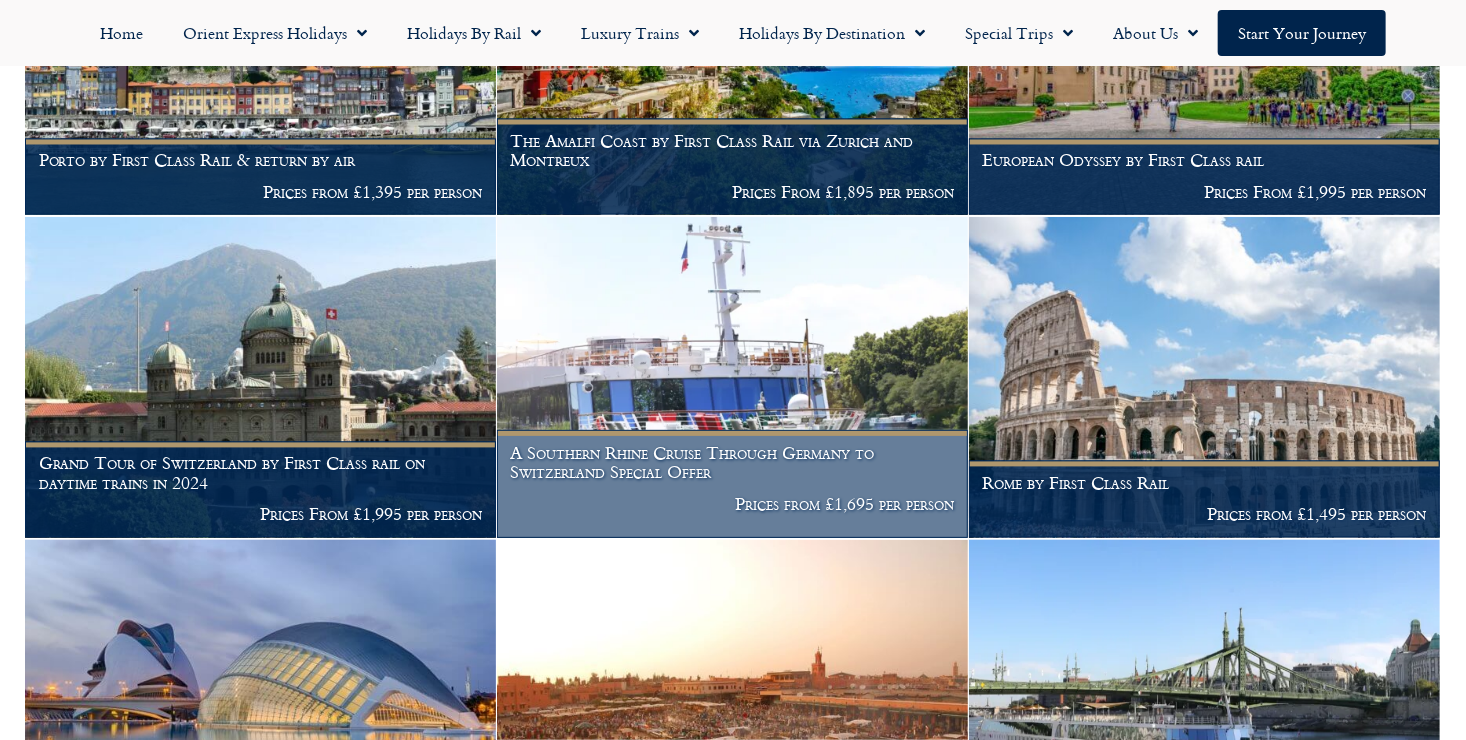 click at bounding box center [732, 377] 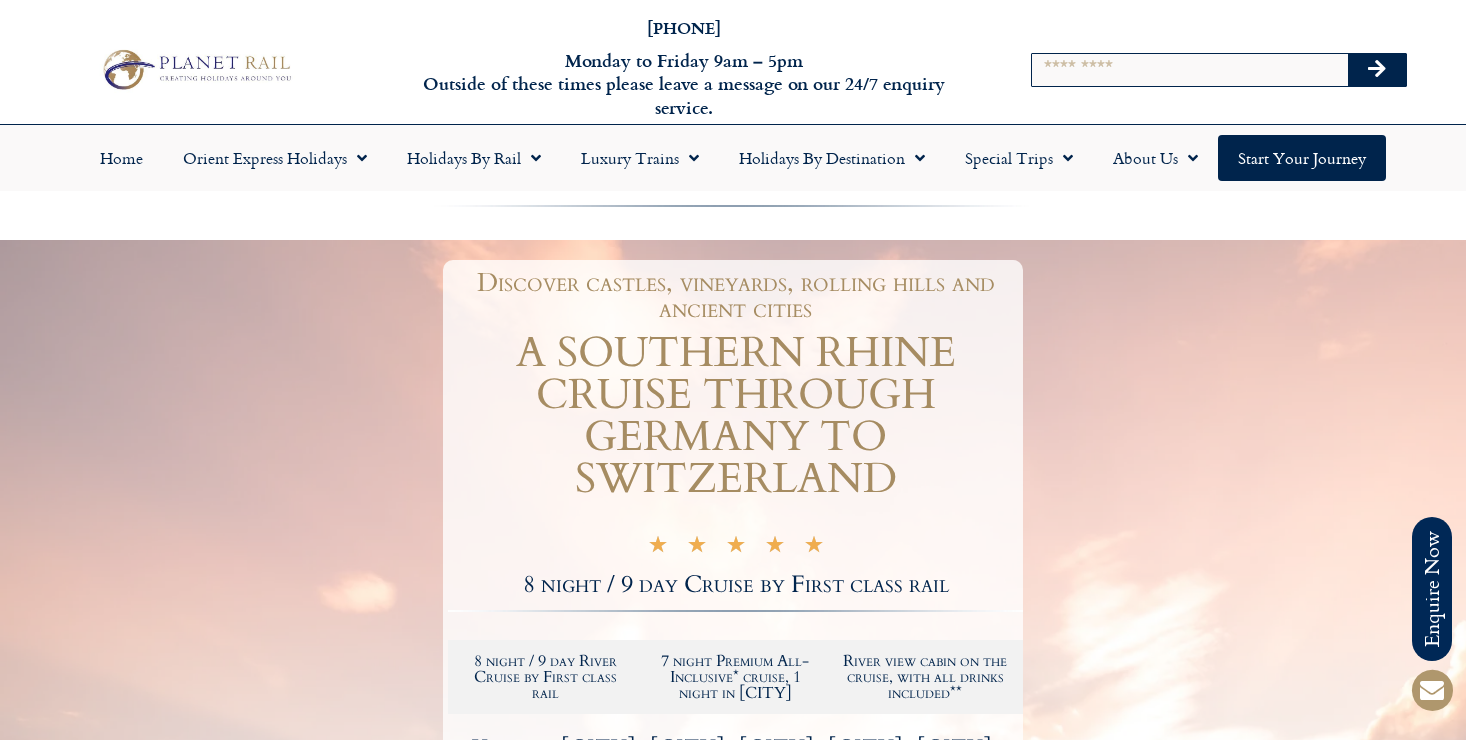 scroll, scrollTop: 0, scrollLeft: 0, axis: both 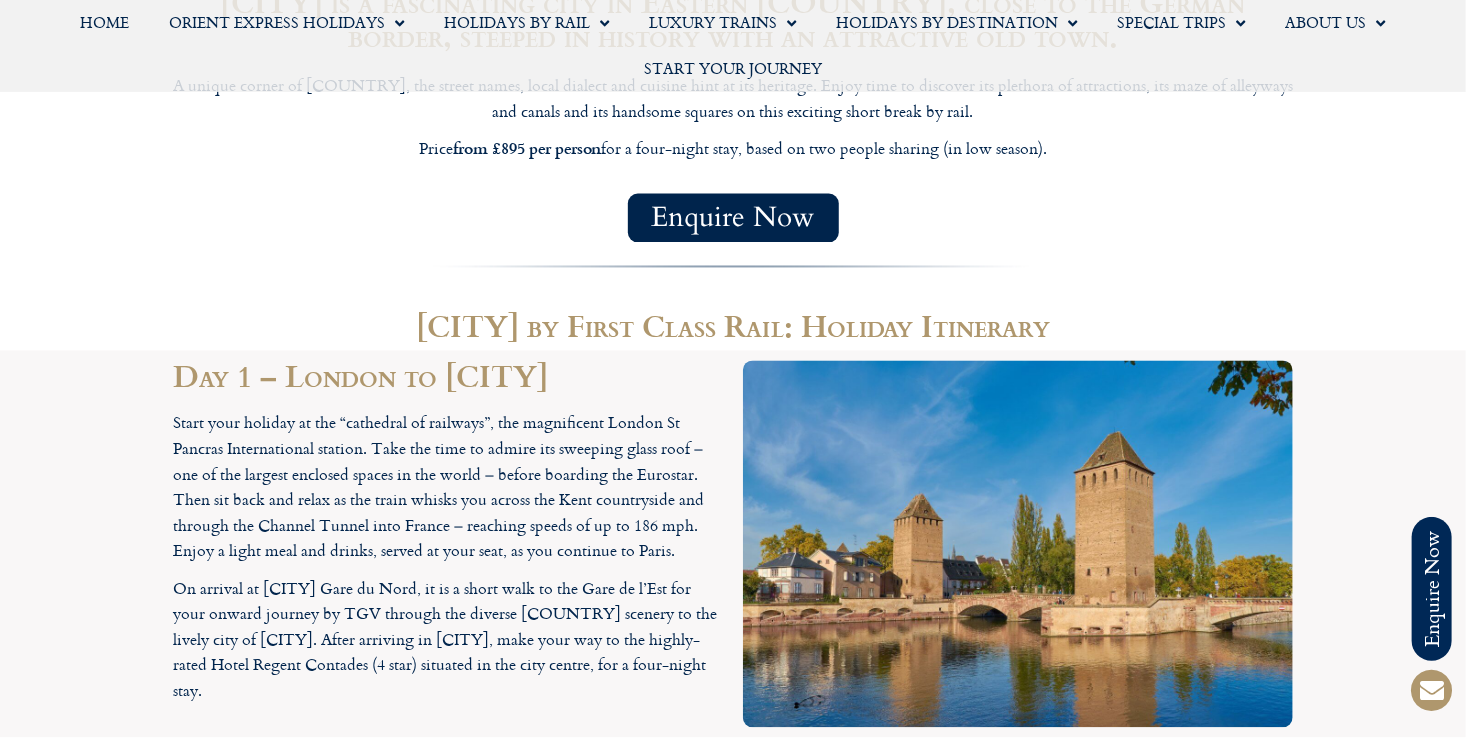 click on "Day 1 – London to Strasbourg
Start your holiday at the “cathedral of railways”, the magnificent London St Pancras International station. Take the time to admire its sweeping glass roof – one of the largest enclosed spaces in the world – before boarding the Eurostar. Then sit back and relax as the train whisks you across the Kent countryside and through the Channel Tunnel into France – reaching speeds of up to 186 mph. Enjoy a light meal and drinks, served at your seat, as you continue to Paris. On arrival at Paris Gare du Nord, it is a short walk to the Gare de l’Est for your onward journey by TGV through the diverse French scenery to the lively city of Strasbourg. After arriving in Strasbourg, make your way to the highly-rated Hotel Regent Contades (4 star) situated in the city centre, for a four-night stay." at bounding box center (733, 544) 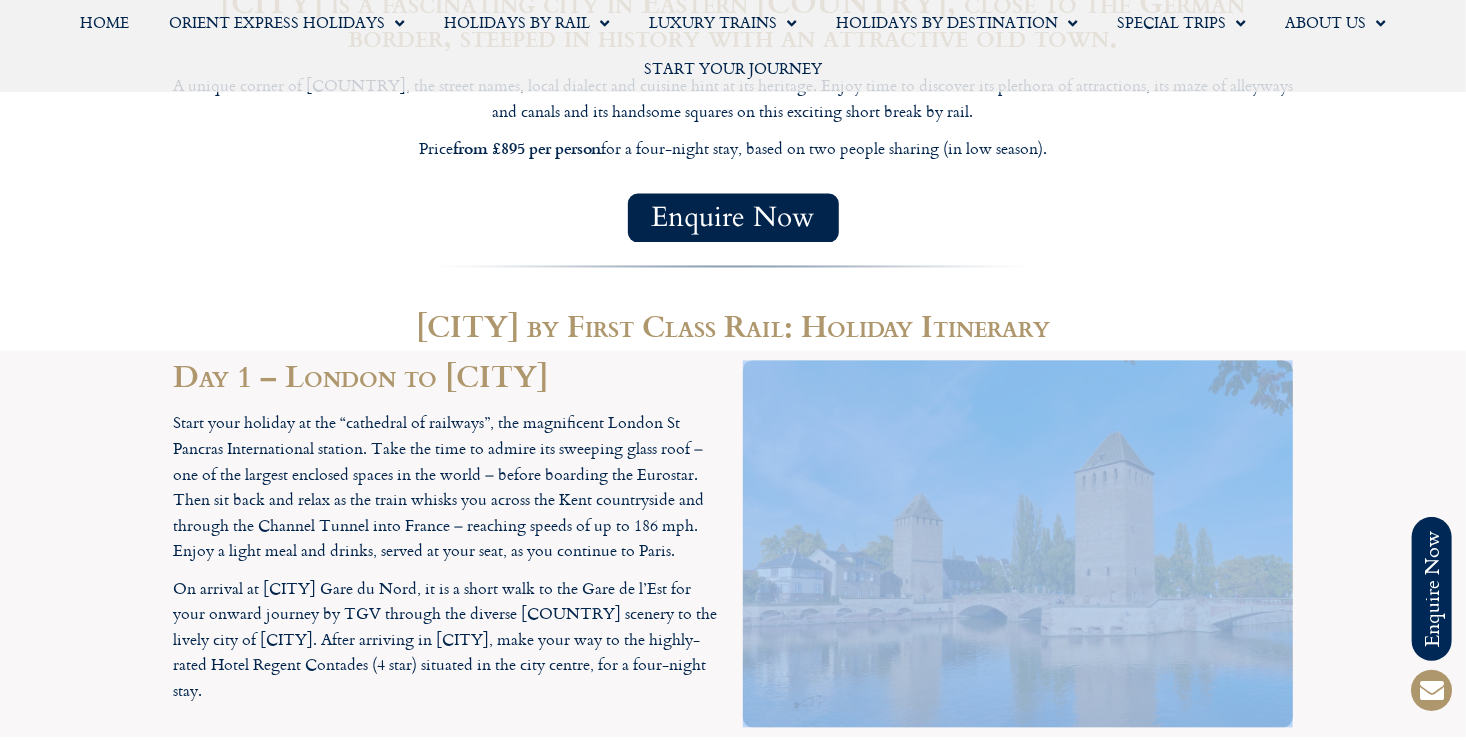click on "01347 82 52 92
Monday to Friday 9am – 6pm
Saturday 9am – 3pm
Home
Orient Express Holidays
Venice Simplon-Orient-Express – 2025
Venice Simplon-Orient-Express – 2026
Venice Simplon-Orient-Express FAQs
Venice Simplon-Orient-Express Special Trips
The Orient Express – La Dolce Vita
Holidays by Rail
Classic Rail Journeys
Cities & Sightseeing
Lakes & Mountains
The GoldenPass
Cruise by Rail
Short Breaks
Luxury Day Trips
Special Occasions
Honeymoon
Christmas & New Year
Christmas Markets by Rail
Opera Breaks
Luxury Trains" at bounding box center (733, 643) 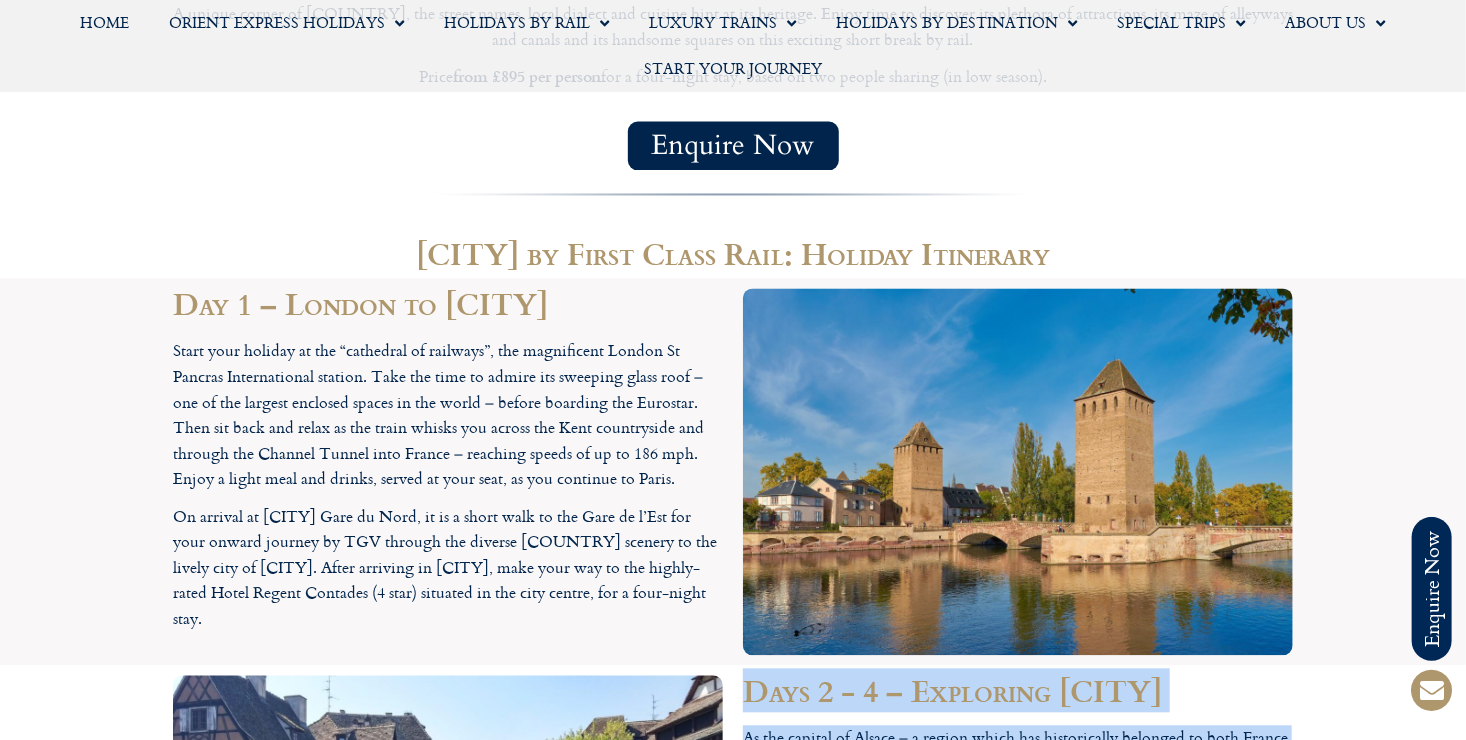 click on "Days 2 - 4 – Exploring Strasbourg
As the capital of Alsace – a region which has historically belonged to both France and Germany – Strasbourg is packed with layers of history and influences from across Europe. Enjoy three full days to discover its many impressive highlights. The Grand Ile (literally ‘large island’) forms the core of the city, and is a celebrated UNESCO World Heritage site. Here you will find the majestic pink sandstone Gothic Cathedral complete with its astronomical clock, along with the striking main square, the Place Gutenberg. Also on the island encircled by the River Ill is La Petite France, a beautifully preserved section of the city. Here a tangle of narrow cobbled lanes are adorned with attractive half-timbered houses, and are criss-crossed by canals and locks. Other highlights include the Palais Rohan, a glorious 18 th" at bounding box center (733, 929) 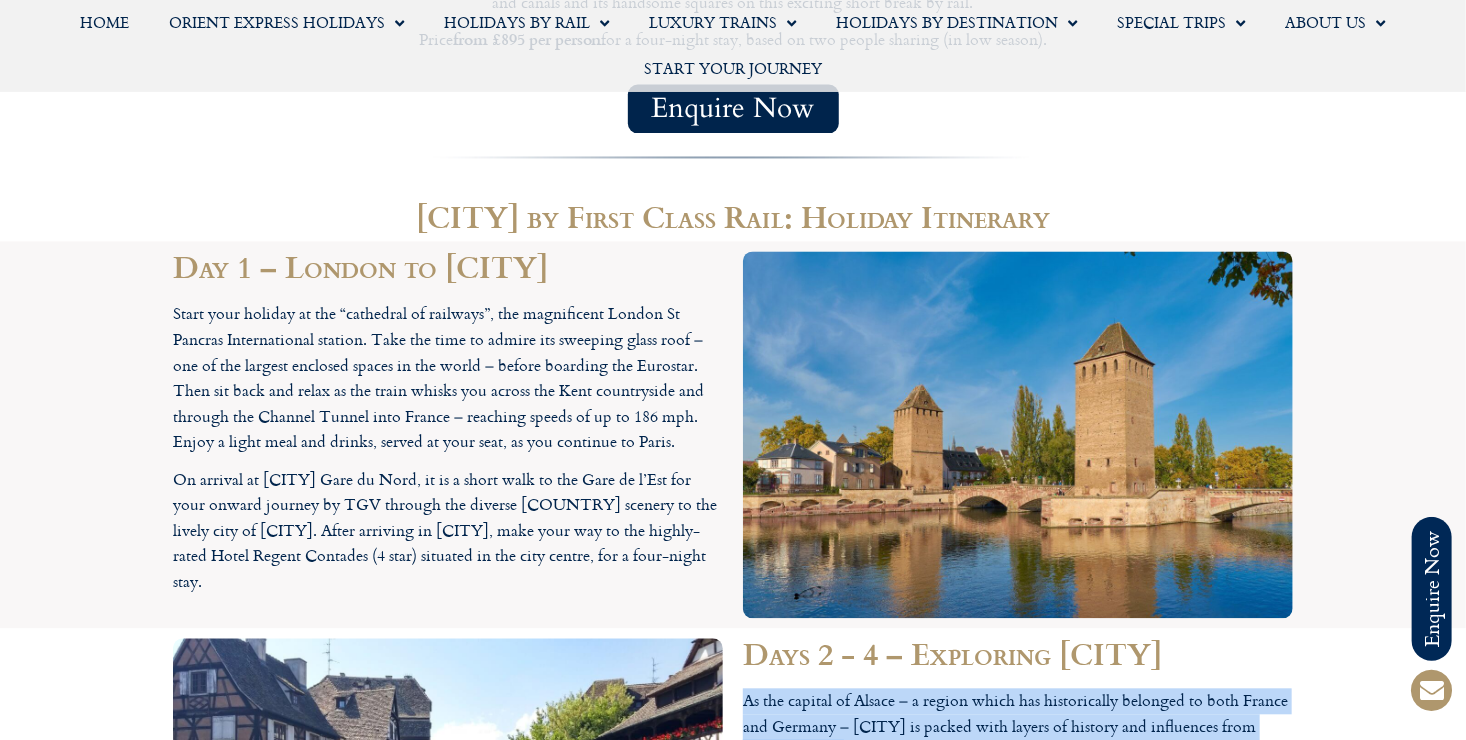 click on "Days 2 - 4 – Exploring Strasbourg
As the capital of Alsace – a region which has historically belonged to both France and Germany – Strasbourg is packed with layers of history and influences from across Europe. Enjoy three full days to discover its many impressive highlights. The Grand Ile (literally ‘large island’) forms the core of the city, and is a celebrated UNESCO World Heritage site. Here you will find the majestic pink sandstone Gothic Cathedral complete with its astronomical clock, along with the striking main square, the Place Gutenberg. Also on the island encircled by the River Ill is La Petite France, a beautifully preserved section of the city. Here a tangle of narrow cobbled lanes are adorned with attractive half-timbered houses, and are criss-crossed by canals and locks. Other highlights include the Palais Rohan, a glorious 18 th" at bounding box center [733, 892] 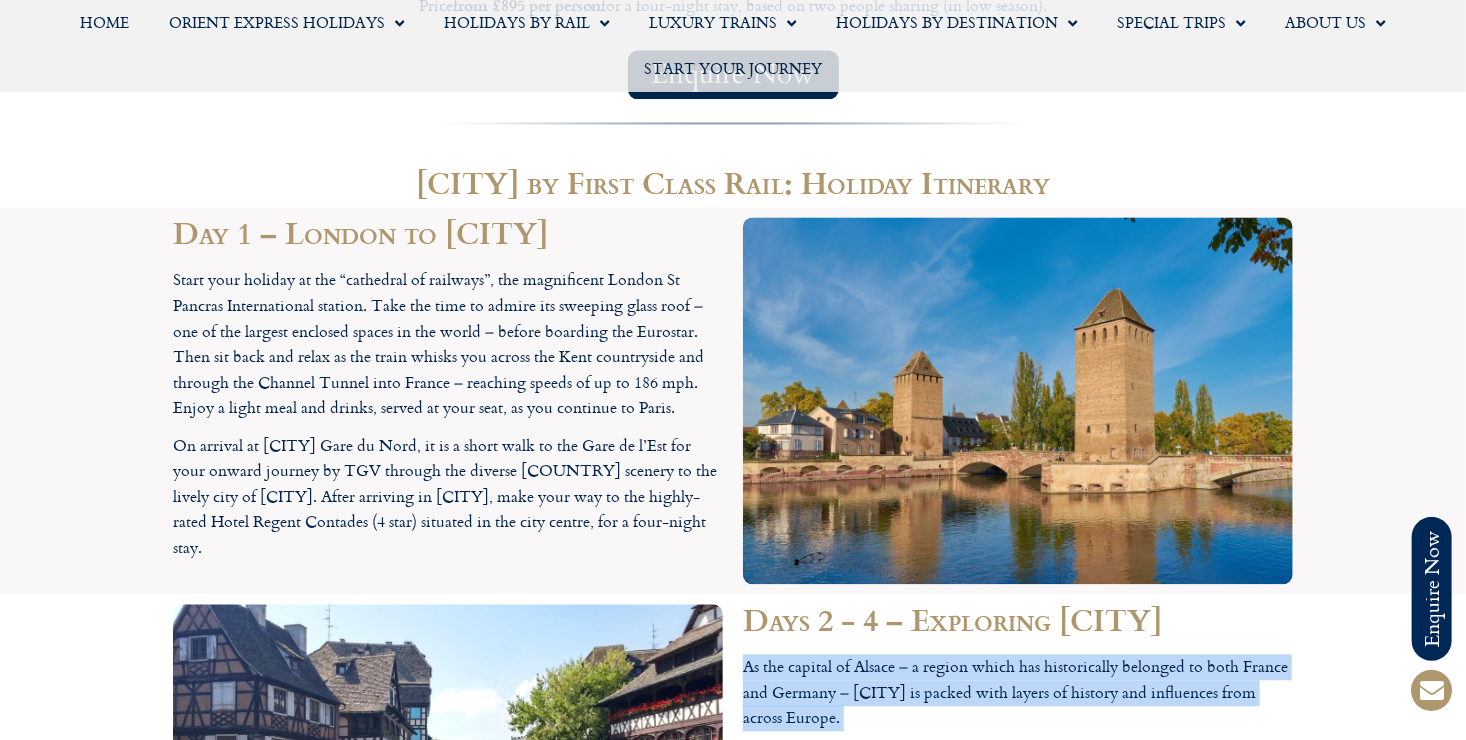 click on "Days 2 - 4 – Exploring Strasbourg
As the capital of Alsace – a region which has historically belonged to both France and Germany – Strasbourg is packed with layers of history and influences from across Europe. Enjoy three full days to discover its many impressive highlights. The Grand Ile (literally ‘large island’) forms the core of the city, and is a celebrated UNESCO World Heritage site. Here you will find the majestic pink sandstone Gothic Cathedral complete with its astronomical clock, along with the striking main square, the Place Gutenberg. Also on the island encircled by the River Ill is La Petite France, a beautifully preserved section of the city. Here a tangle of narrow cobbled lanes are adorned with attractive half-timbered houses, and are criss-crossed by canals and locks. Other highlights include the Palais Rohan, a glorious 18 th" at bounding box center (733, 857) 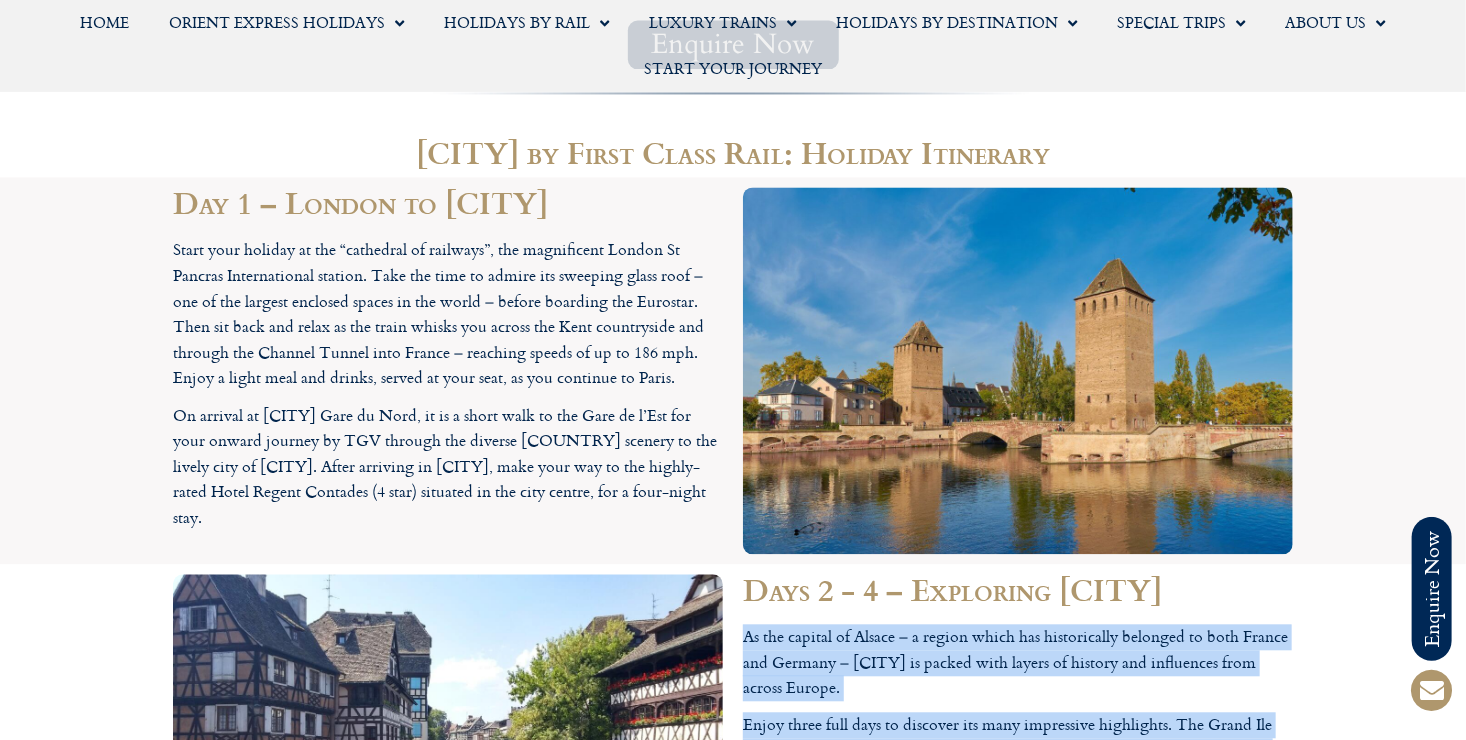 click on "Days 2 - 4 – Exploring Strasbourg
As the capital of Alsace – a region which has historically belonged to both France and Germany – Strasbourg is packed with layers of history and influences from across Europe. Enjoy three full days to discover its many impressive highlights. The Grand Ile (literally ‘large island’) forms the core of the city, and is a celebrated UNESCO World Heritage site. Here you will find the majestic pink sandstone Gothic Cathedral complete with its astronomical clock, along with the striking main square, the Place Gutenberg. Also on the island encircled by the River Ill is La Petite France, a beautifully preserved section of the city. Here a tangle of narrow cobbled lanes are adorned with attractive half-timbered houses, and are criss-crossed by canals and locks. Other highlights include the Palais Rohan, a glorious 18 th" at bounding box center [733, 827] 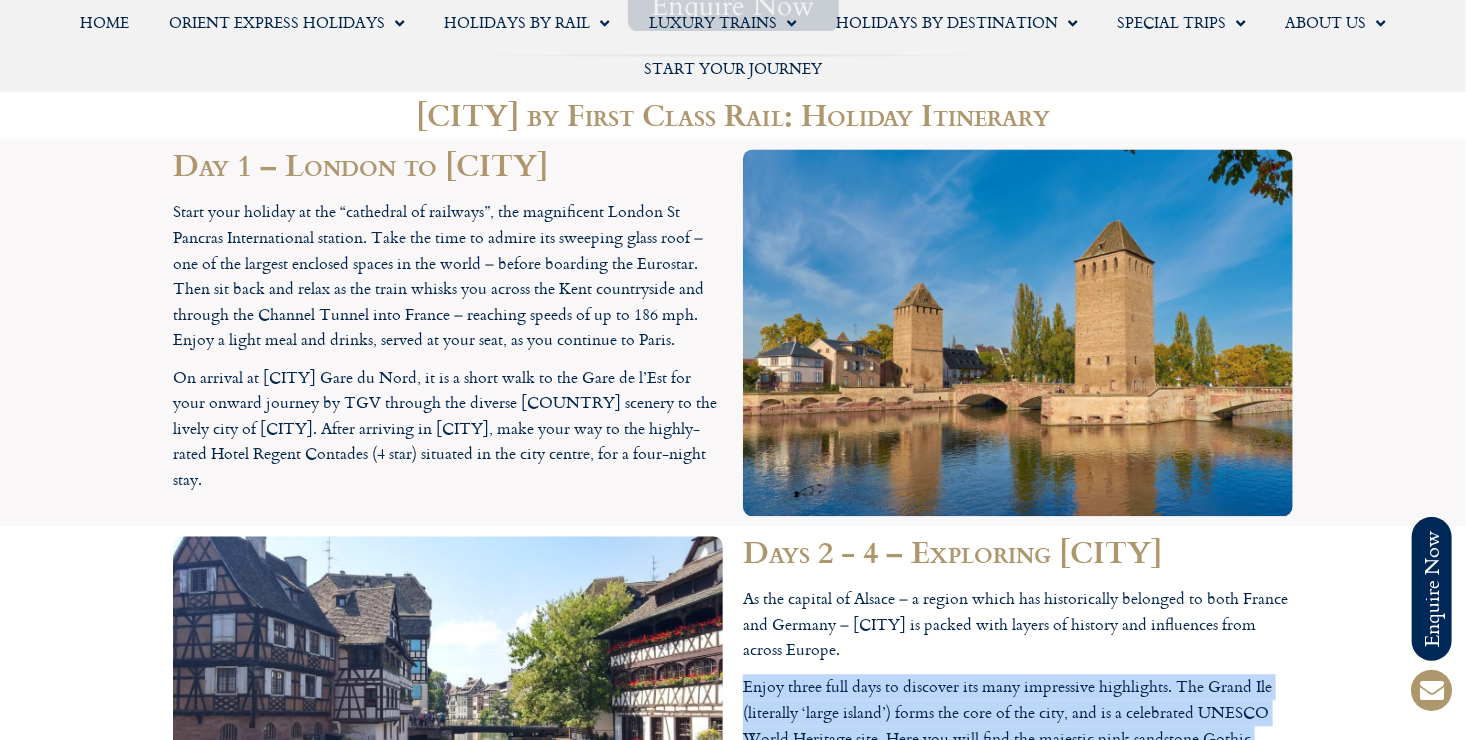 click on "Days 2 - 4 – Exploring Strasbourg
As the capital of Alsace – a region which has historically belonged to both France and Germany – Strasbourg is packed with layers of history and influences from across Europe. Enjoy three full days to discover its many impressive highlights. The Grand Ile (literally ‘large island’) forms the core of the city, and is a celebrated UNESCO World Heritage site. Here you will find the majestic pink sandstone Gothic Cathedral complete with its astronomical clock, along with the striking main square, the Place Gutenberg. Also on the island encircled by the River Ill is La Petite France, a beautifully preserved section of the city. Here a tangle of narrow cobbled lanes are adorned with attractive half-timbered houses, and are criss-crossed by canals and locks. Other highlights include the Palais Rohan, a glorious 18 th" at bounding box center [733, 789] 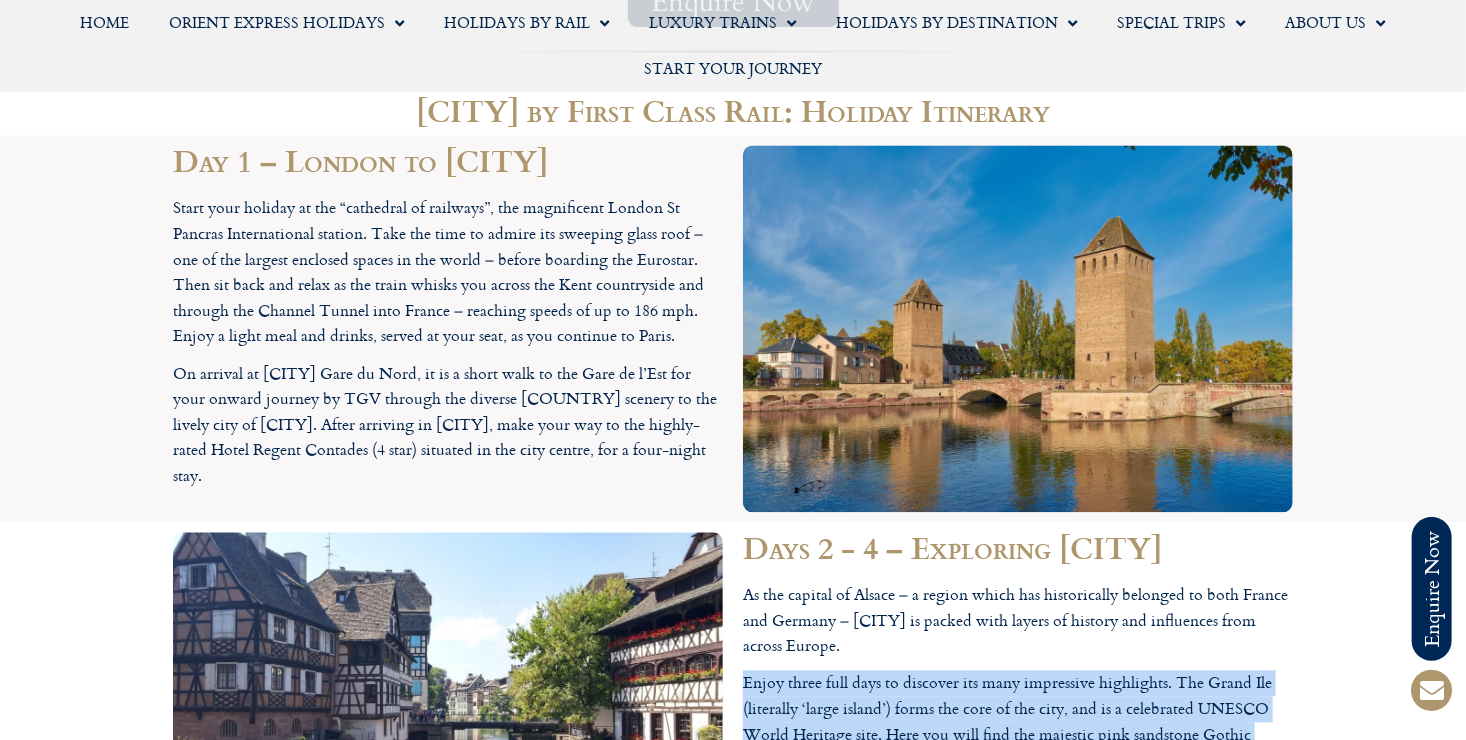 click on "Days 2 - 4 – Exploring Strasbourg
As the capital of Alsace – a region which has historically belonged to both France and Germany – Strasbourg is packed with layers of history and influences from across Europe. Enjoy three full days to discover its many impressive highlights. The Grand Ile (literally ‘large island’) forms the core of the city, and is a celebrated UNESCO World Heritage site. Here you will find the majestic pink sandstone Gothic Cathedral complete with its astronomical clock, along with the striking main square, the Place Gutenberg. Also on the island encircled by the River Ill is La Petite France, a beautifully preserved section of the city. Here a tangle of narrow cobbled lanes are adorned with attractive half-timbered houses, and are criss-crossed by canals and locks. Other highlights include the Palais Rohan, a glorious 18 th" at bounding box center [733, 785] 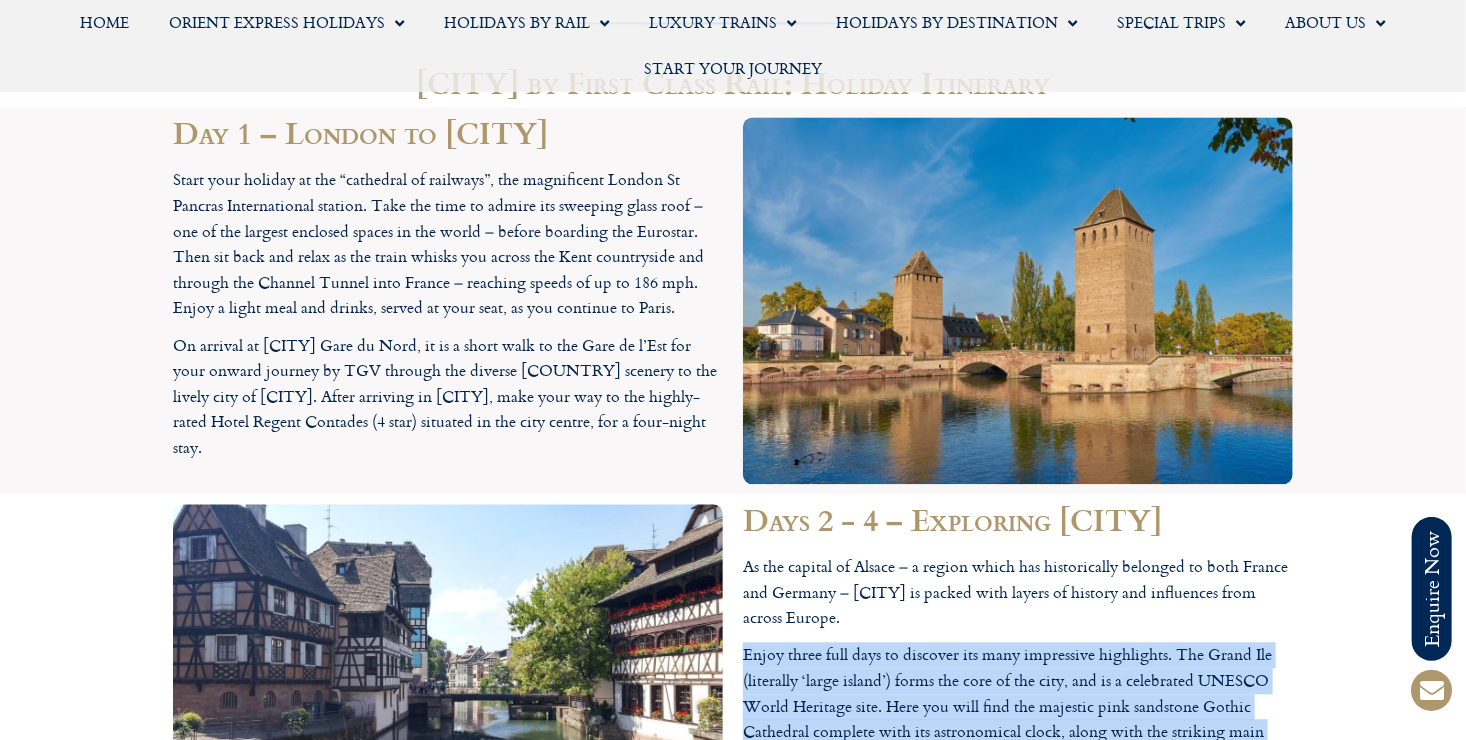click on "Days 2 - 4 – Exploring Strasbourg
As the capital of Alsace – a region which has historically belonged to both France and Germany – Strasbourg is packed with layers of history and influences from across Europe. Enjoy three full days to discover its many impressive highlights. The Grand Ile (literally ‘large island’) forms the core of the city, and is a celebrated UNESCO World Heritage site. Here you will find the majestic pink sandstone Gothic Cathedral complete with its astronomical clock, along with the striking main square, the Place Gutenberg. Also on the island encircled by the River Ill is La Petite France, a beautifully preserved section of the city. Here a tangle of narrow cobbled lanes are adorned with attractive half-timbered houses, and are criss-crossed by canals and locks. Other highlights include the Palais Rohan, a glorious 18 th" at bounding box center [733, 757] 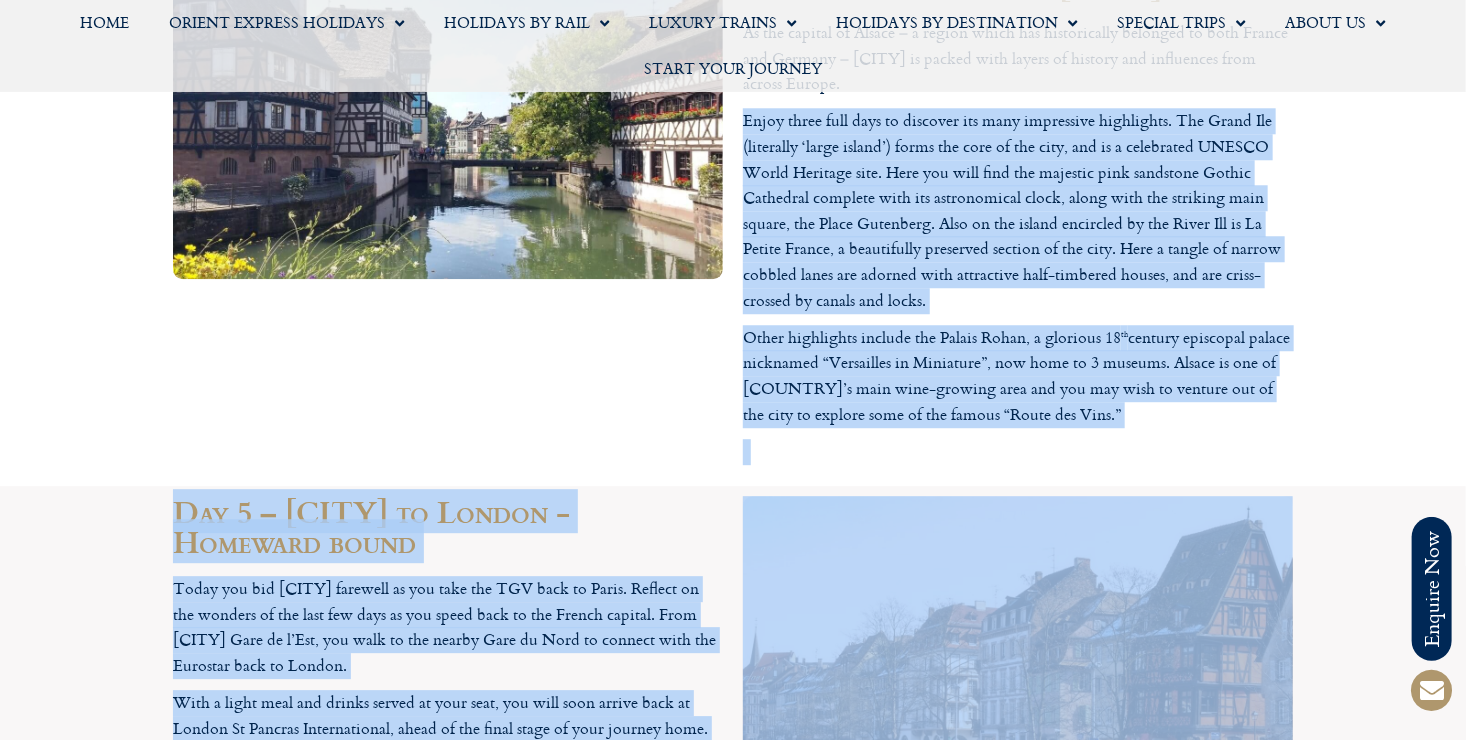 click on "01347 82 52 92
Monday to Friday 9am – 6pm
Saturday 9am – 3pm
Home
Orient Express Holidays
Venice Simplon-Orient-Express – 2025
Venice Simplon-Orient-Express – 2026
Venice Simplon-Orient-Express FAQs
Venice Simplon-Orient-Express Special Trips
The Orient Express – La Dolce Vita
Holidays by Rail
Classic Rail Journeys
Cities & Sightseeing
Lakes & Mountains
The GoldenPass
Cruise by Rail
Short Breaks
Luxury Day Trips
Special Occasions
Honeymoon
Christmas & New Year
Christmas Markets by Rail
Opera Breaks
Luxury Trains" at bounding box center (733, -135) 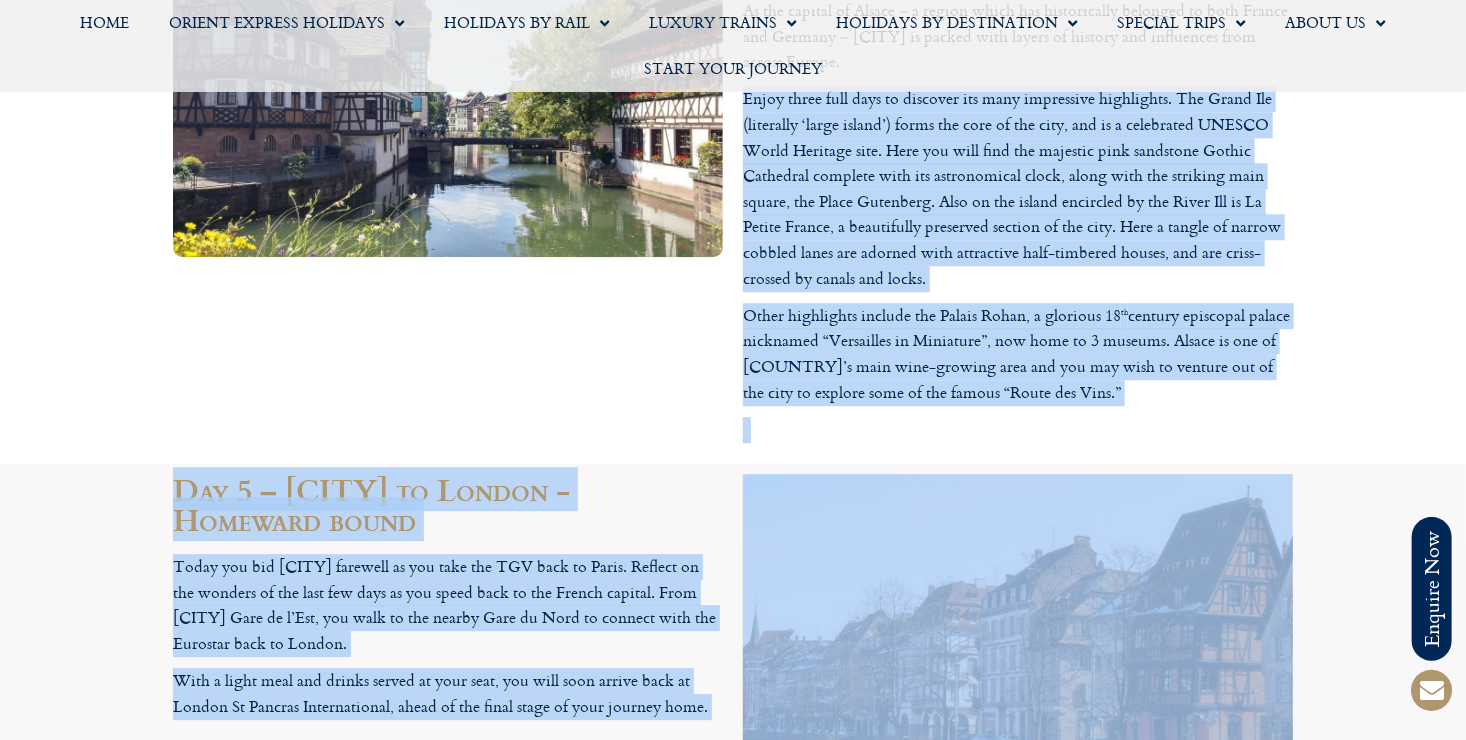 click on "Day 5 – Strasbourg to London - Homeward bound
Today you bid Strasbourg farewell as you take the TGV back to Paris. Reflect on the wonders of the last few days as you speed back to the French capital. From Paris Gare de l’Est, you walk to the nearby Gare du Nord to connect with the Eurostar back to London. With a light meal and drinks served at your seat, you will soon arrive back at London St Pancras International, ahead of the final stage of your journey home." at bounding box center [733, 680] 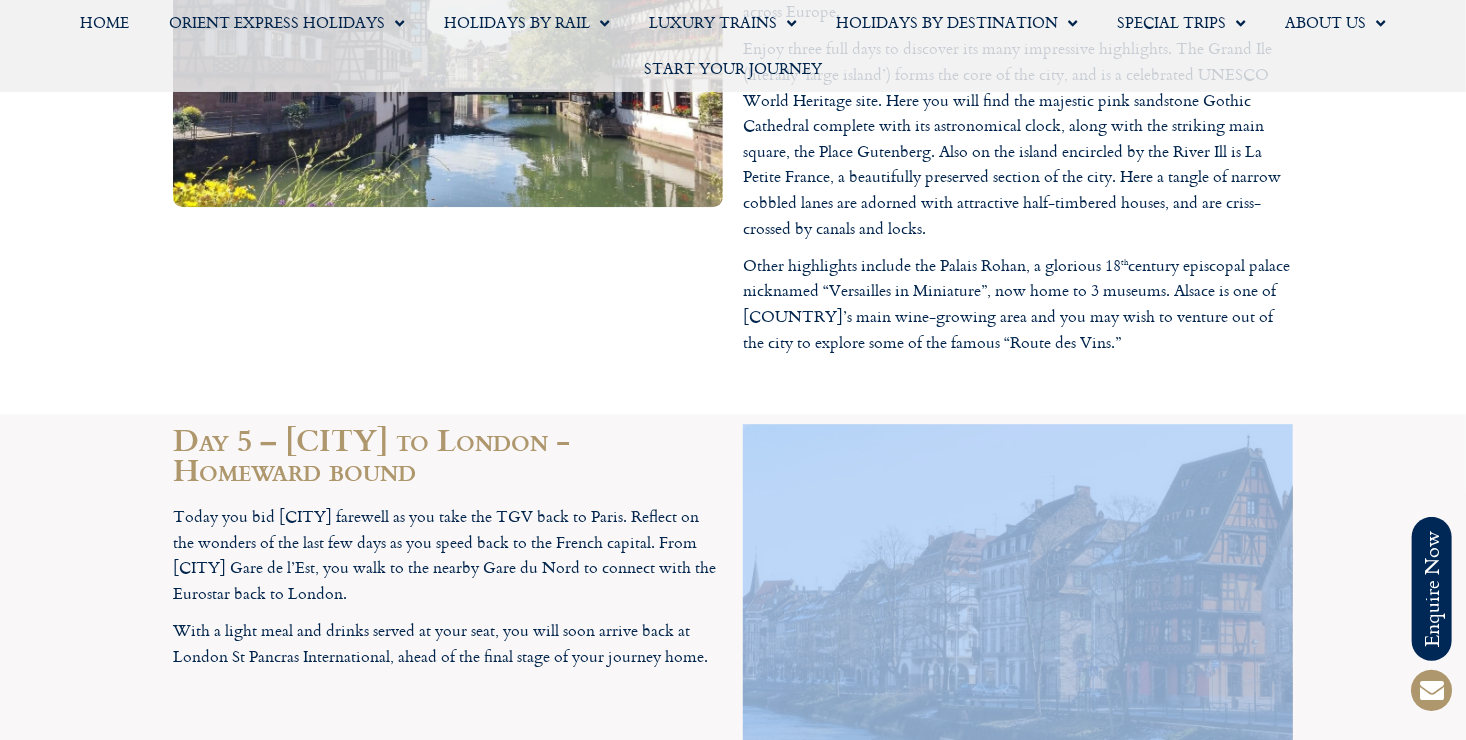 click on "Day 5 – Strasbourg to London - Homeward bound
Today you bid Strasbourg farewell as you take the TGV back to Paris. Reflect on the wonders of the last few days as you speed back to the French capital. From Paris Gare de l’Est, you walk to the nearby Gare du Nord to connect with the Eurostar back to London. With a light meal and drinks served at your seat, you will soon arrive back at London St Pancras International, ahead of the final stage of your journey home." at bounding box center [733, 630] 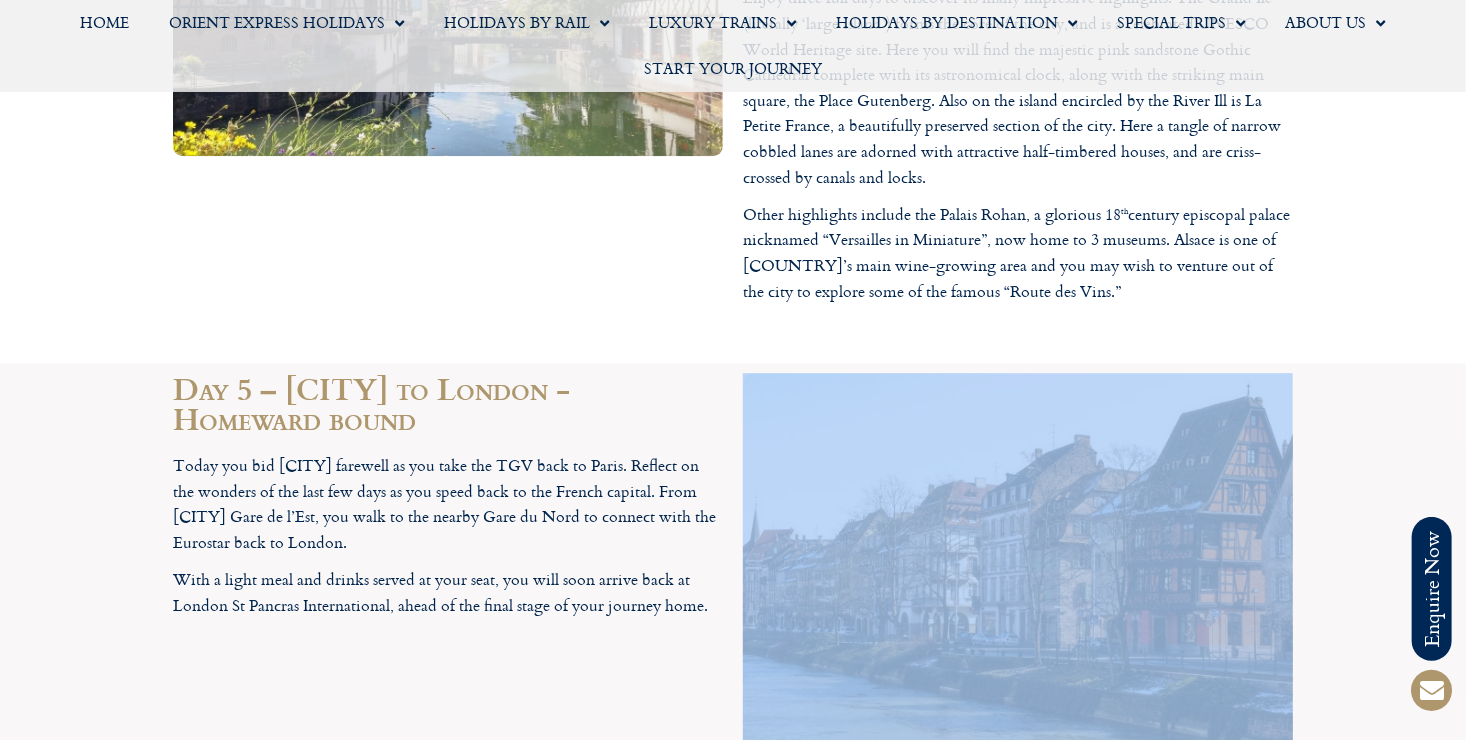 click on "Day 5 – Strasbourg to London - Homeward bound
Today you bid Strasbourg farewell as you take the TGV back to Paris. Reflect on the wonders of the last few days as you speed back to the French capital. From Paris Gare de l’Est, you walk to the nearby Gare du Nord to connect with the Eurostar back to London. With a light meal and drinks served at your seat, you will soon arrive back at London St Pancras International, ahead of the final stage of your journey home." at bounding box center (733, 579) 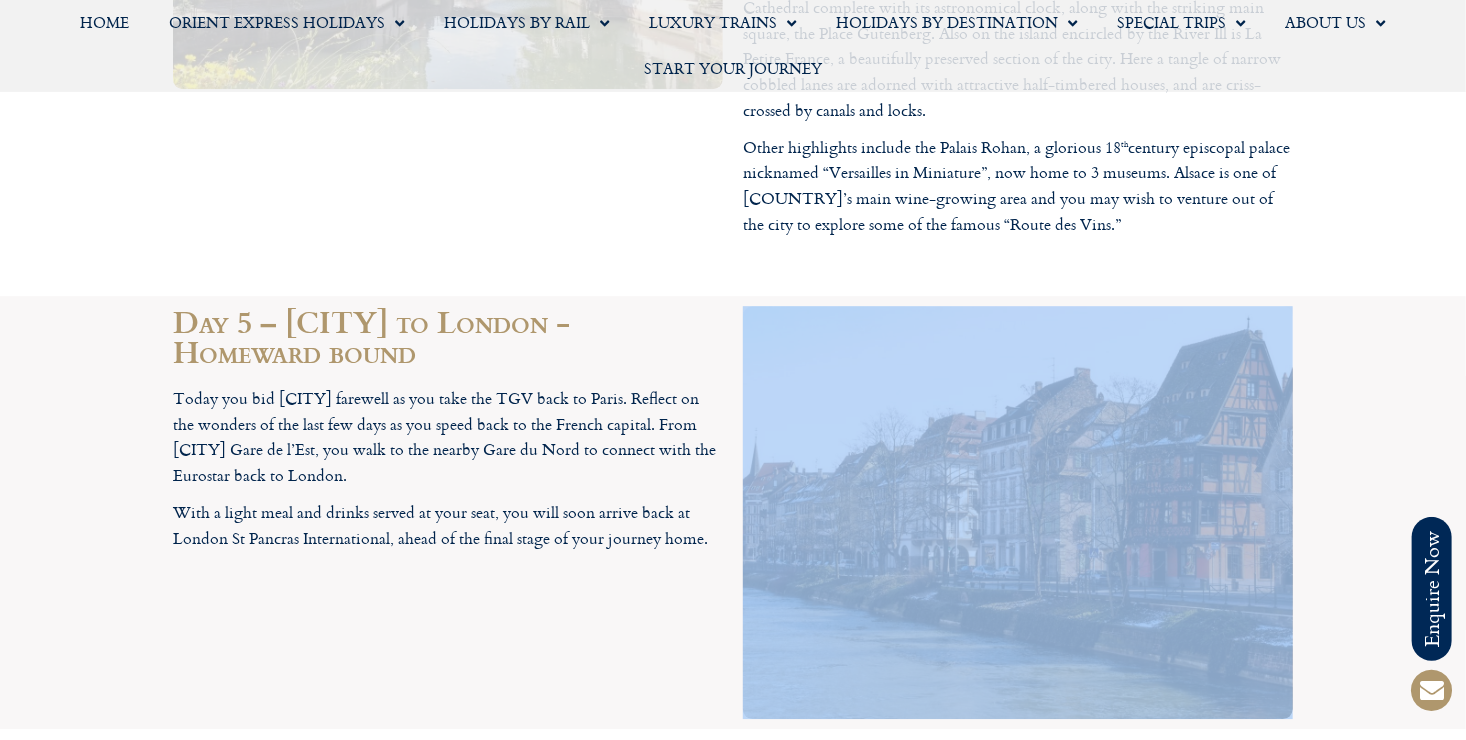 click on "01347 82 52 92
Monday to Friday 9am – 6pm
Saturday 9am – 3pm
Home
Orient Express Holidays
Venice Simplon-Orient-Express – 2025
Venice Simplon-Orient-Express – 2026
Venice Simplon-Orient-Express FAQs
Venice Simplon-Orient-Express Special Trips
The Orient Express – La Dolce Vita
Holidays by Rail
Classic Rail Journeys
Cities & Sightseeing
Lakes & Mountains
The GoldenPass
Cruise by Rail
Short Breaks
Luxury Day Trips
Special Occasions
Honeymoon
Christmas & New Year
Christmas Markets by Rail
Opera Breaks
Luxury Trains" at bounding box center [733, -325] 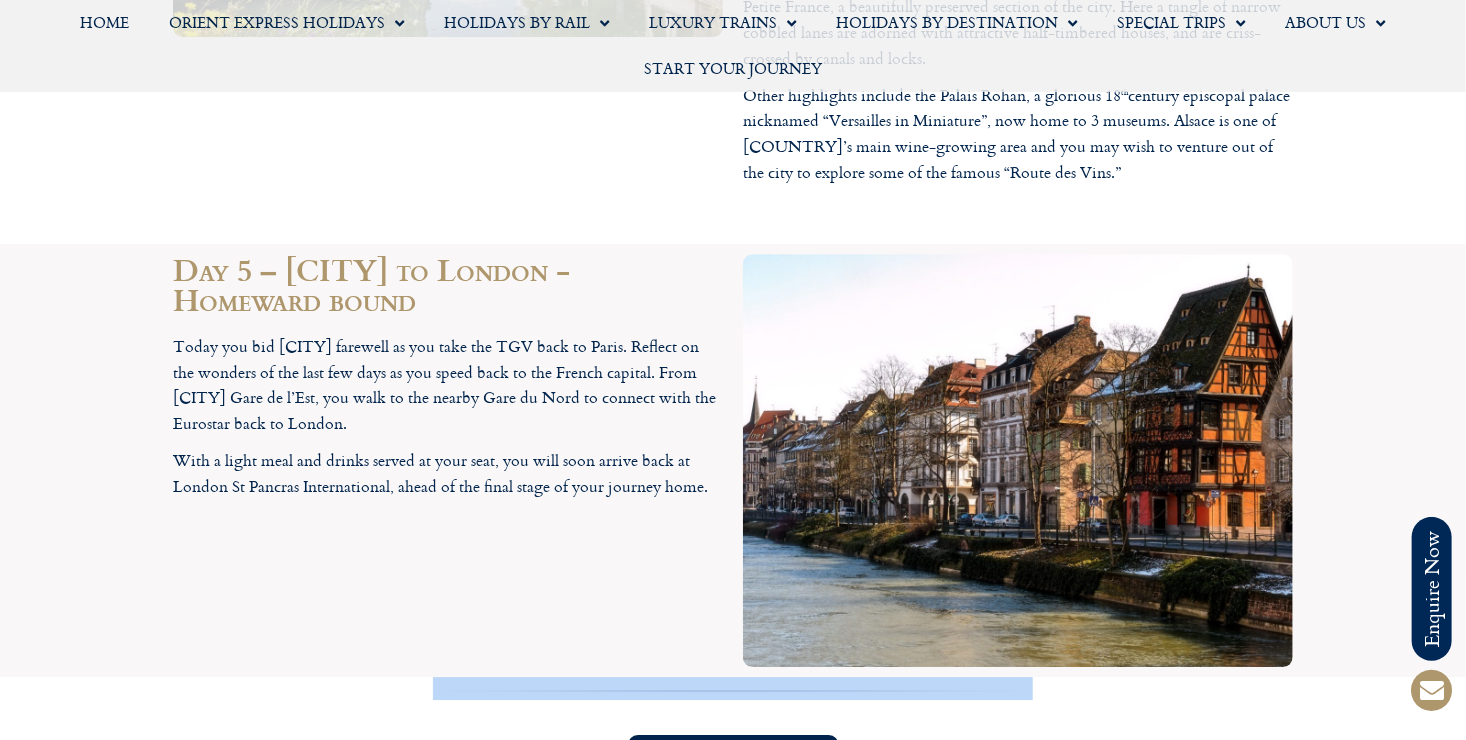 click on "01347 82 52 92
Monday to Friday 9am – 6pm
Saturday 9am – 3pm
Home
Orient Express Holidays
Venice Simplon-Orient-Express – 2025
Venice Simplon-Orient-Express – 2026
Venice Simplon-Orient-Express FAQs
Venice Simplon-Orient-Express Special Trips
The Orient Express – La Dolce Vita
Holidays by Rail
Classic Rail Journeys
Cities & Sightseeing
Lakes & Mountains
The GoldenPass
Cruise by Rail
Short Breaks
Luxury Day Trips
Special Occasions
Honeymoon
Christmas & New Year
Christmas Markets by Rail
Opera Breaks
Luxury Trains" at bounding box center [733, -377] 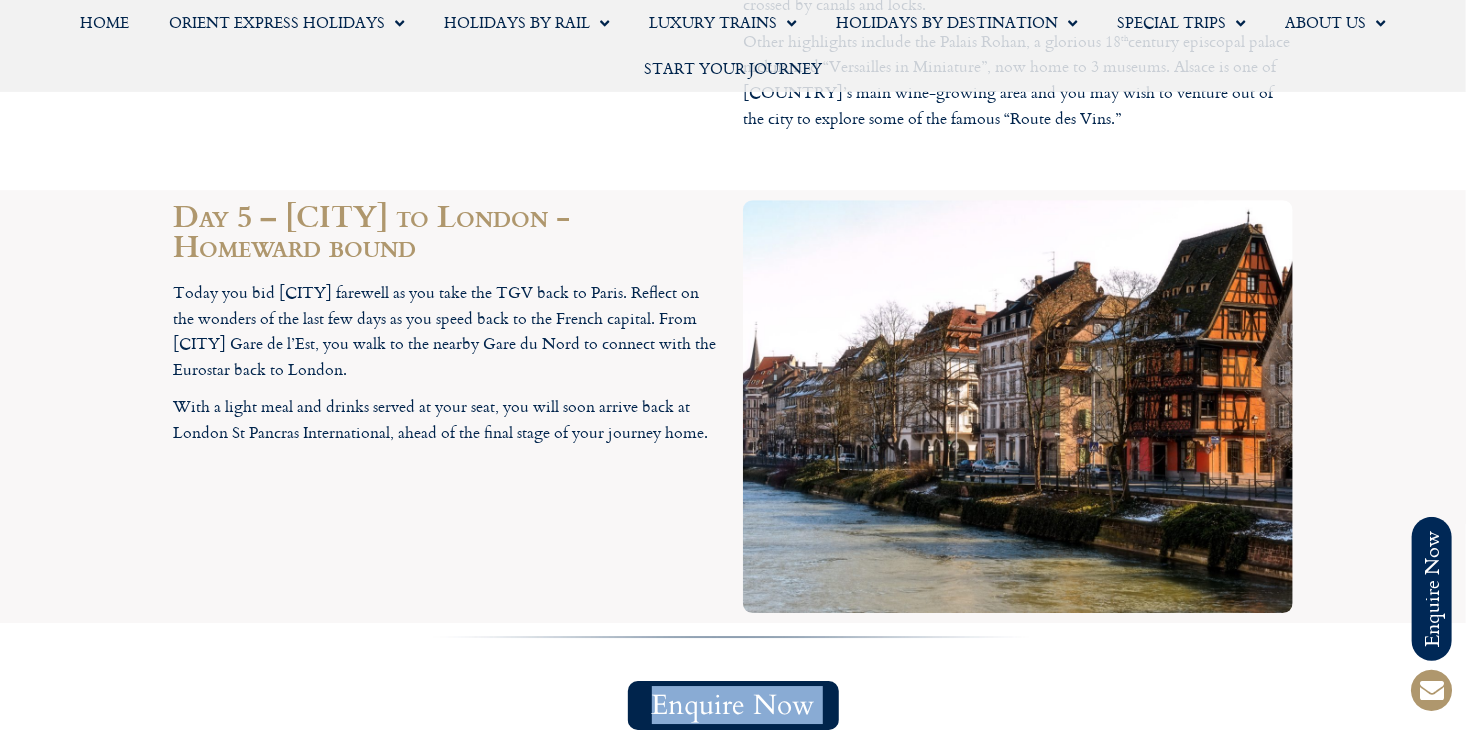 click on "Enquire Now" at bounding box center (733, 705) 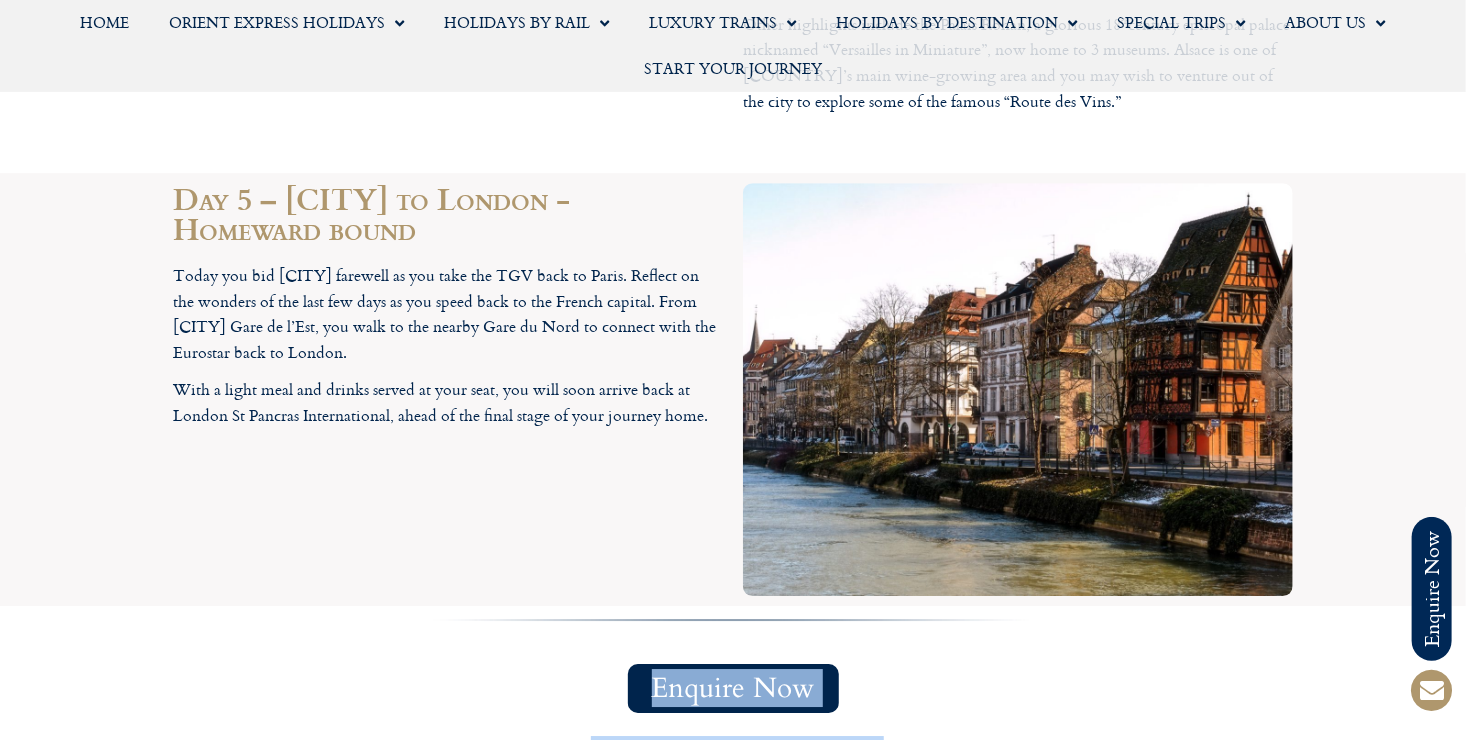 click on "01347 82 52 92
Monday to Friday 9am – 6pm
Saturday 9am – 3pm
Home
Orient Express Holidays
Venice Simplon-Orient-Express – 2025
Venice Simplon-Orient-Express – 2026
Venice Simplon-Orient-Express FAQs
Venice Simplon-Orient-Express Special Trips
The Orient Express – La Dolce Vita
Holidays by Rail
Classic Rail Journeys
Cities & Sightseeing
Lakes & Mountains
The GoldenPass
Cruise by Rail
Short Breaks
Luxury Day Trips
Special Occasions
Honeymoon
Christmas & New Year
Christmas Markets by Rail
Opera Breaks
Luxury Trains" at bounding box center (733, -448) 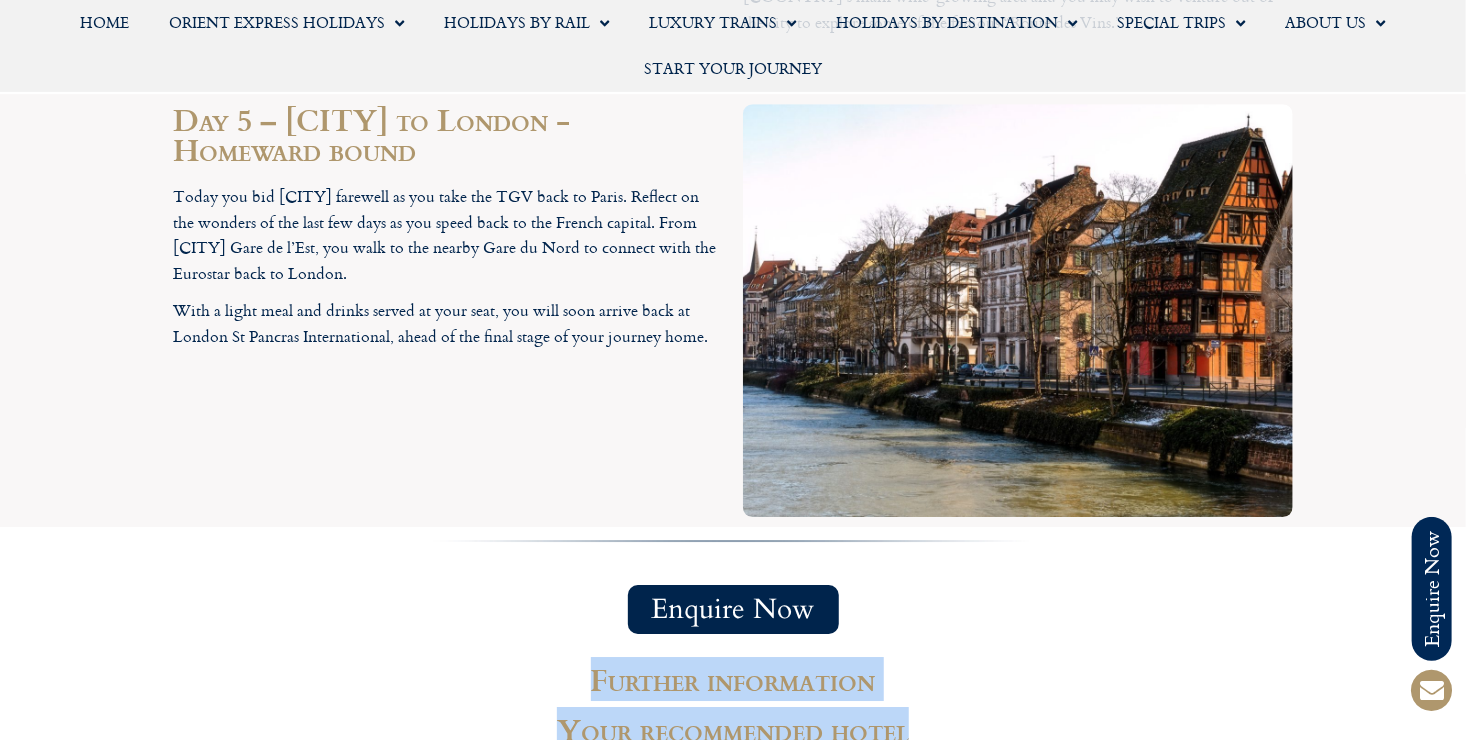 click on "Further information Your recommended hotel STRASBOURG  The  Hotel Régent Contades  (4 star) is ideally situated in the centre of Strasbourg alongside the River Ill, close to the cathedral, and welcomes you in a prestigious 19th century building. All of the hotel’s 47 en-suite rooms feature attractive and refined décor, satellite TV, mini-bar and telephone.  The hotel also benefits from a sumptuous Belle-Époque breakfast room and a cosy and stylish bar, Le Regency. The interiors combine Art Nouveau style with contemporary flair to create a relaxed and welcoming atmosphere throughout. Departure dates Throughout the year and tailor-made to suit your holiday needs Holiday duration is 5 days For information and booking Tel: 01347 825292 or email info@planetrail.co.uk" at bounding box center (733, 891) 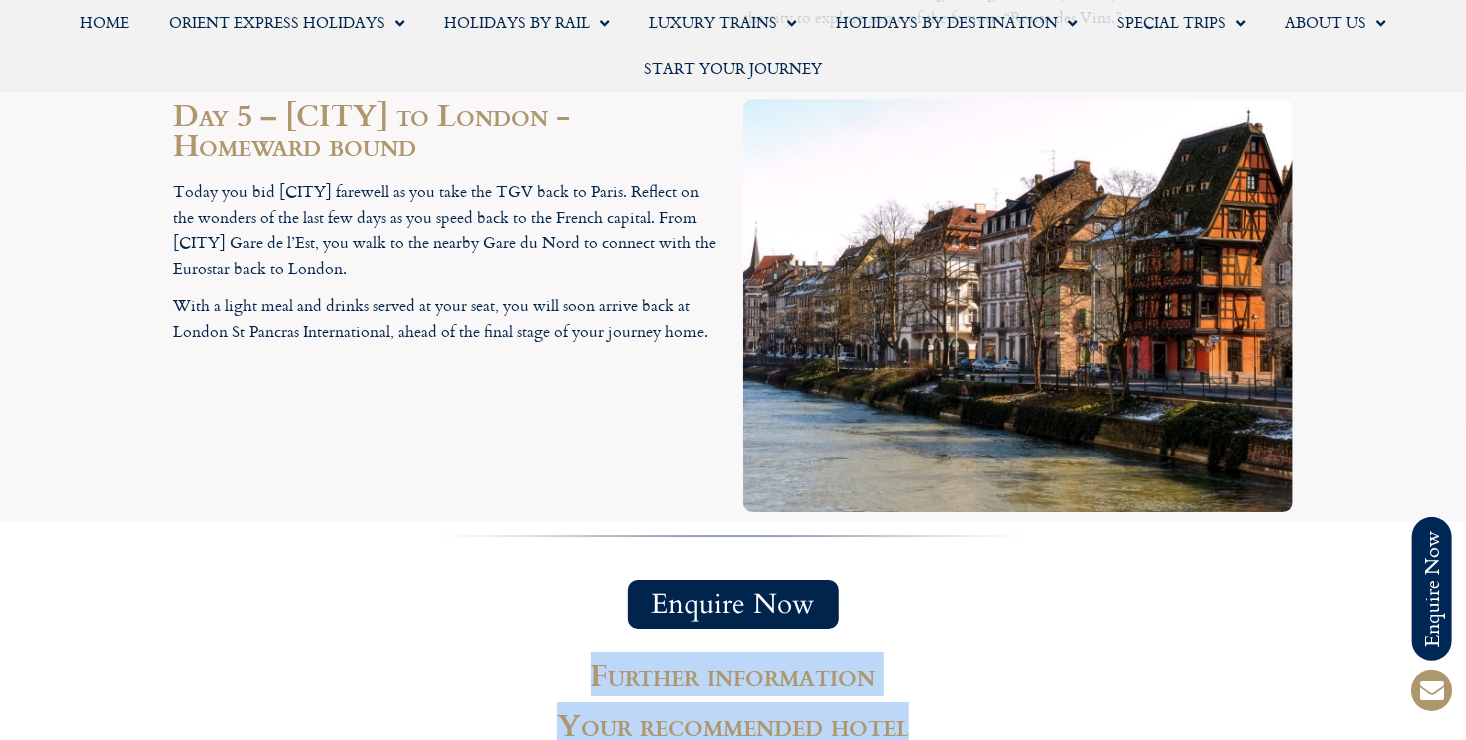 click on "Further information Your recommended hotel STRASBOURG  The  Hotel Régent Contades  (4 star) is ideally situated in the centre of Strasbourg alongside the River Ill, close to the cathedral, and welcomes you in a prestigious 19th century building. All of the hotel’s 47 en-suite rooms feature attractive and refined décor, satellite TV, mini-bar and telephone.  The hotel also benefits from a sumptuous Belle-Époque breakfast room and a cosy and stylish bar, Le Regency. The interiors combine Art Nouveau style with contemporary flair to create a relaxed and welcoming atmosphere throughout. Departure dates Throughout the year and tailor-made to suit your holiday needs Holiday duration is 5 days For information and booking Tel: 01347 825292 or email info@planetrail.co.uk" at bounding box center [733, 886] 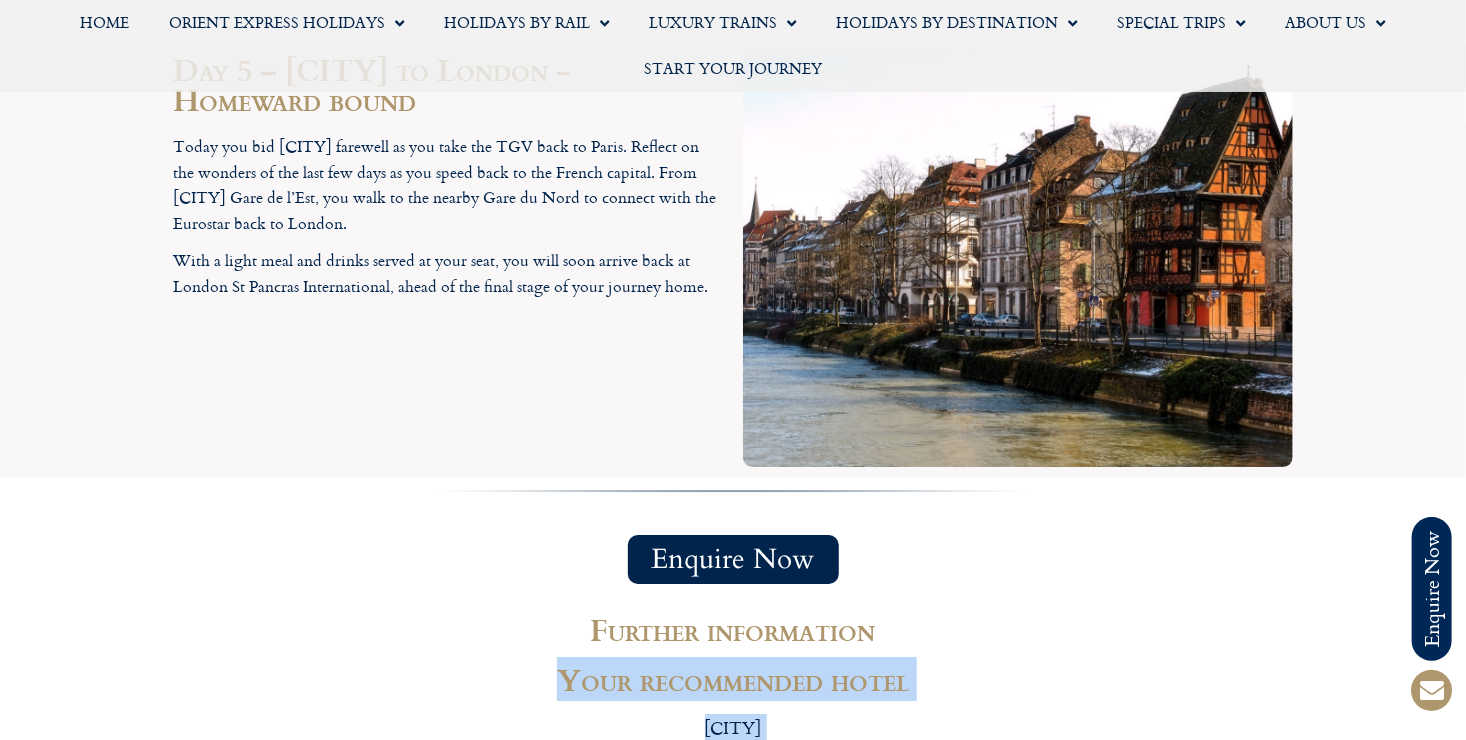 click on "Further information Your recommended hotel STRASBOURG  The  Hotel Régent Contades  (4 star) is ideally situated in the centre of Strasbourg alongside the River Ill, close to the cathedral, and welcomes you in a prestigious 19th century building. All of the hotel’s 47 en-suite rooms feature attractive and refined décor, satellite TV, mini-bar and telephone.  The hotel also benefits from a sumptuous Belle-Époque breakfast room and a cosy and stylish bar, Le Regency. The interiors combine Art Nouveau style with contemporary flair to create a relaxed and welcoming atmosphere throughout. Departure dates Throughout the year and tailor-made to suit your holiday needs Holiday duration is 5 days For information and booking Tel: 01347 825292 or email info@planetrail.co.uk" at bounding box center (733, 841) 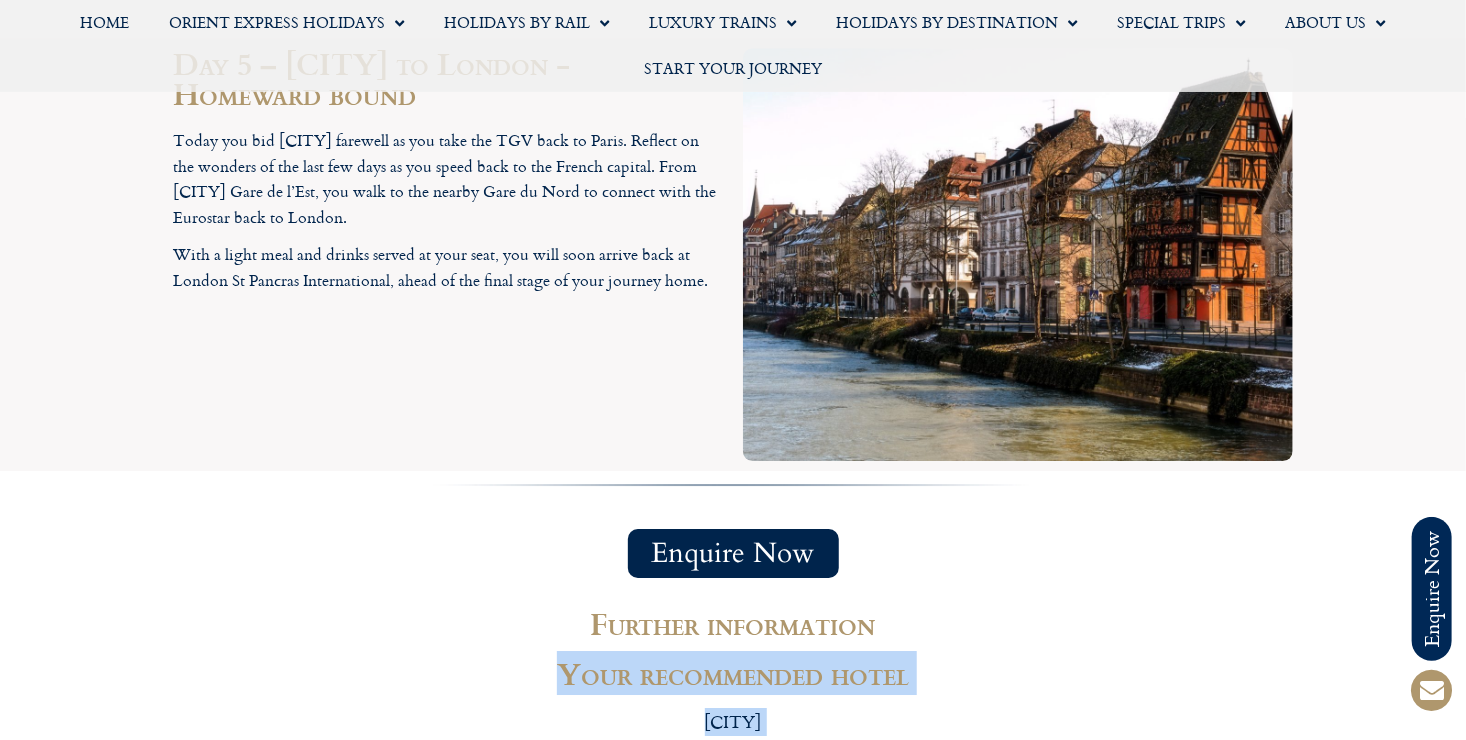 click on "Further information Your recommended hotel STRASBOURG  The  Hotel Régent Contades  (4 star) is ideally situated in the centre of Strasbourg alongside the River Ill, close to the cathedral, and welcomes you in a prestigious 19th century building. All of the hotel’s 47 en-suite rooms feature attractive and refined décor, satellite TV, mini-bar and telephone.  The hotel also benefits from a sumptuous Belle-Époque breakfast room and a cosy and stylish bar, Le Regency. The interiors combine Art Nouveau style with contemporary flair to create a relaxed and welcoming atmosphere throughout. Departure dates Throughout the year and tailor-made to suit your holiday needs Holiday duration is 5 days For information and booking Tel: 01347 825292 or email info@planetrail.co.uk" at bounding box center (733, 835) 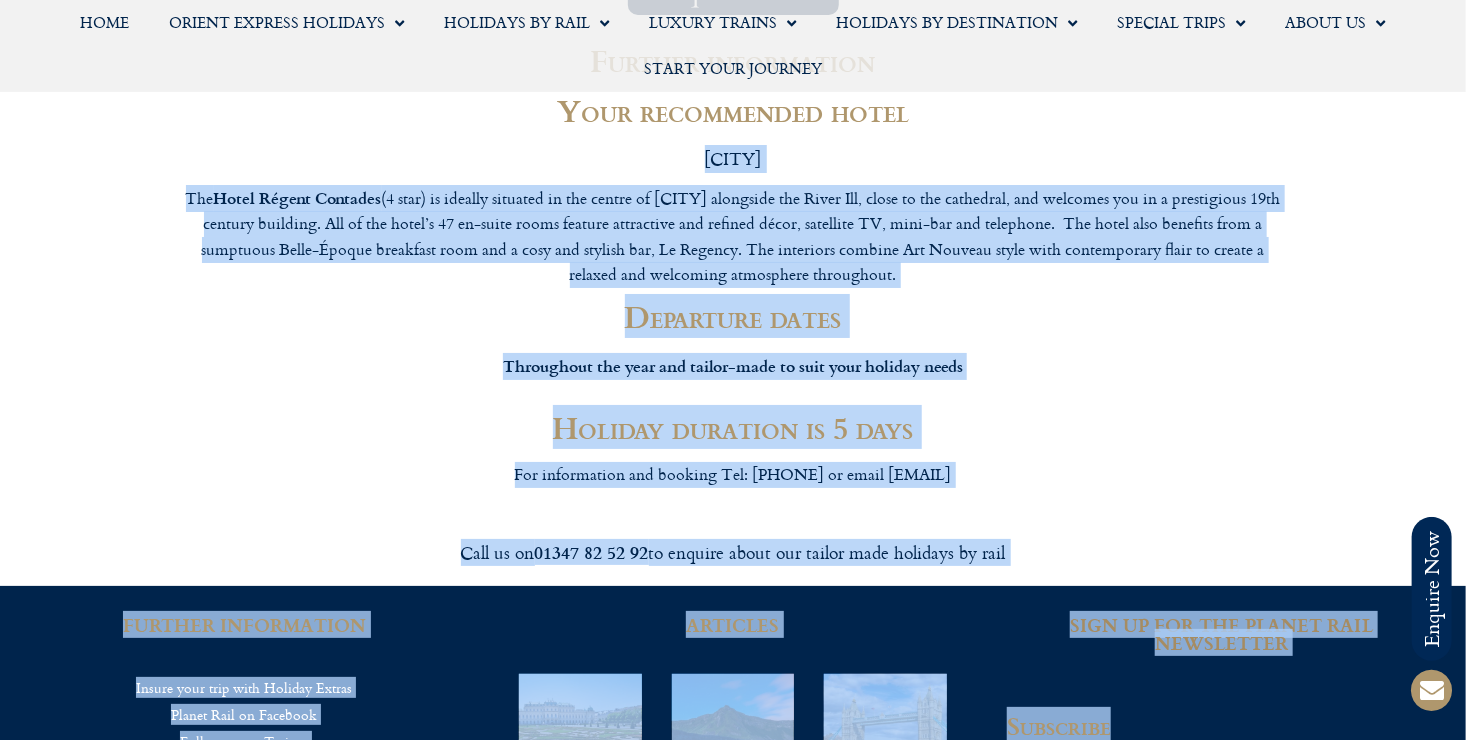 drag, startPoint x: 1465, startPoint y: 728, endPoint x: 1458, endPoint y: 736, distance: 10.630146 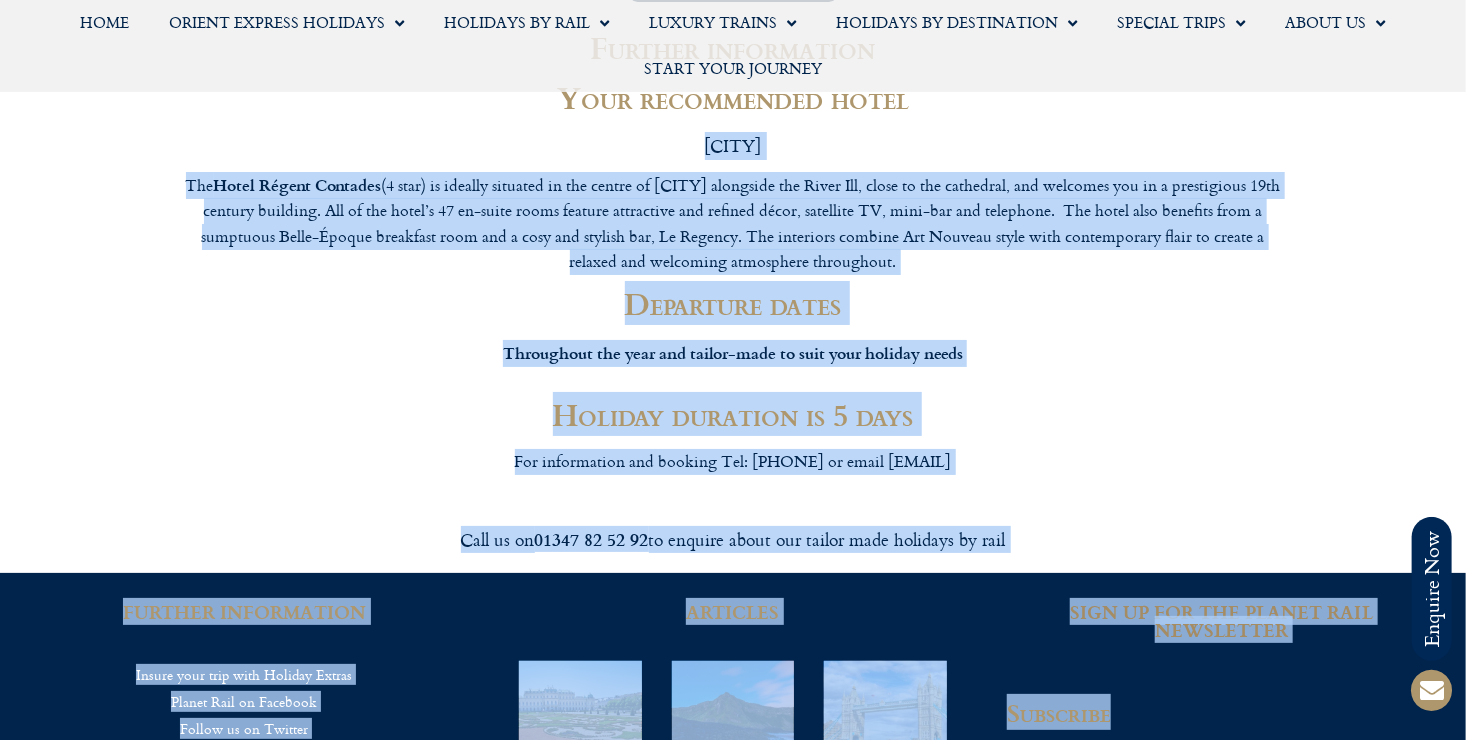 click on "For information and booking Tel: 01347 825292 or email info@planetrail.co.uk" at bounding box center (733, 462) 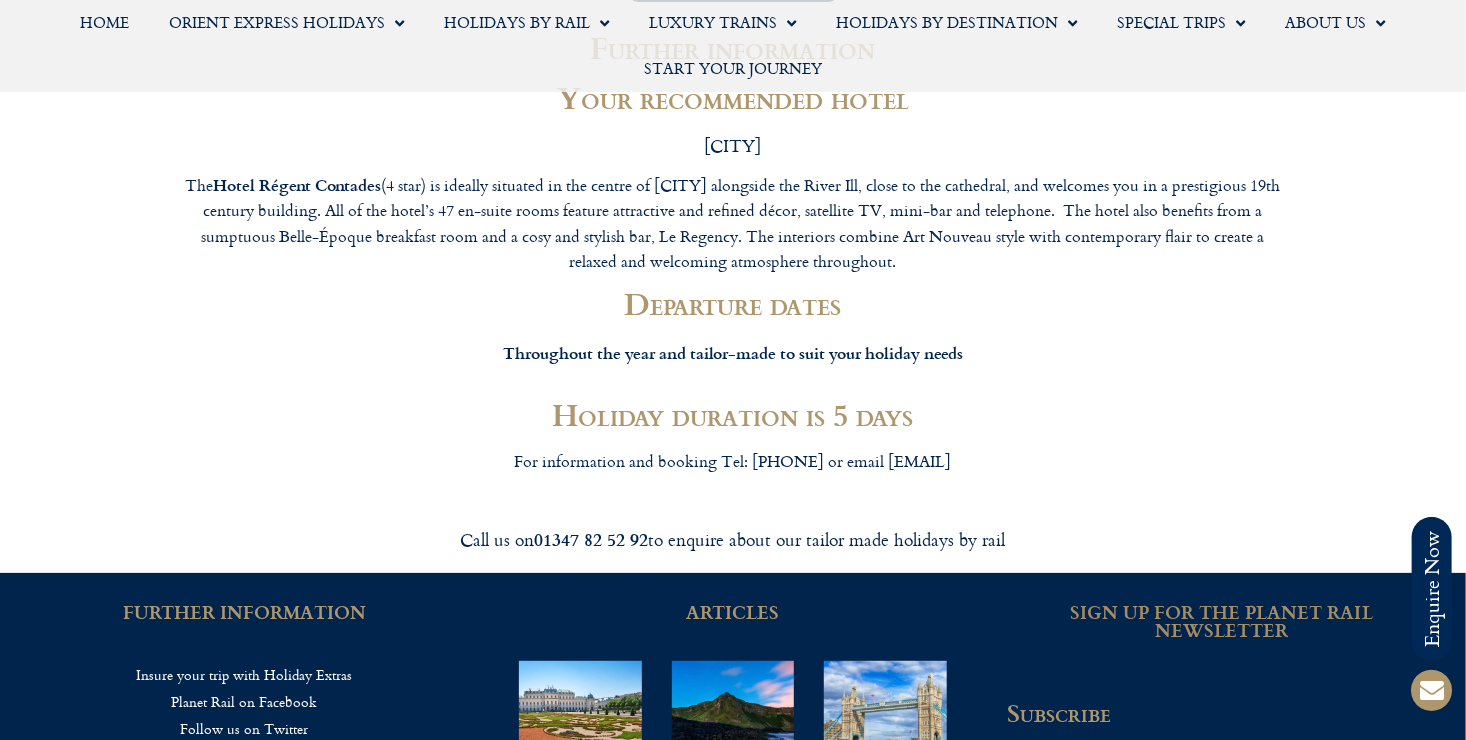click on "Home
Orient Express Holidays
Venice Simplon-Orient-Express – 2025
Venice Simplon-Orient-Express – 2026
Venice Simplon-Orient-Express FAQs
Venice Simplon-Orient-Express Special Trips
The Orient Express – La Dolce Vita
Holidays by Rail
Classic Rail Journeys
Cities & Sightseeing
Lakes & Mountains
The GoldenPass
Cruise by Rail
Short Breaks
Luxury Day Trips
Special Occasions
Honeymoon
Christmas & New Year
Christmas Markets by Rail
Opera Breaks
Luxury Trains
Orient Express
Venice Simplon-Orient-Express Holidays
Venice Simplon-Orient-Express – 2025
Orient Express Information
Orient Express  FAQs
Orient Express History
Orient Express Compartments
Venice Simplon-Orient-Express Special Holidays
The Orient Express La Dolce Vita
Belmond Britannic Explorer
Belmond British Pullman
Belmond Royal Scotsman
Belmond Andean Explorer" 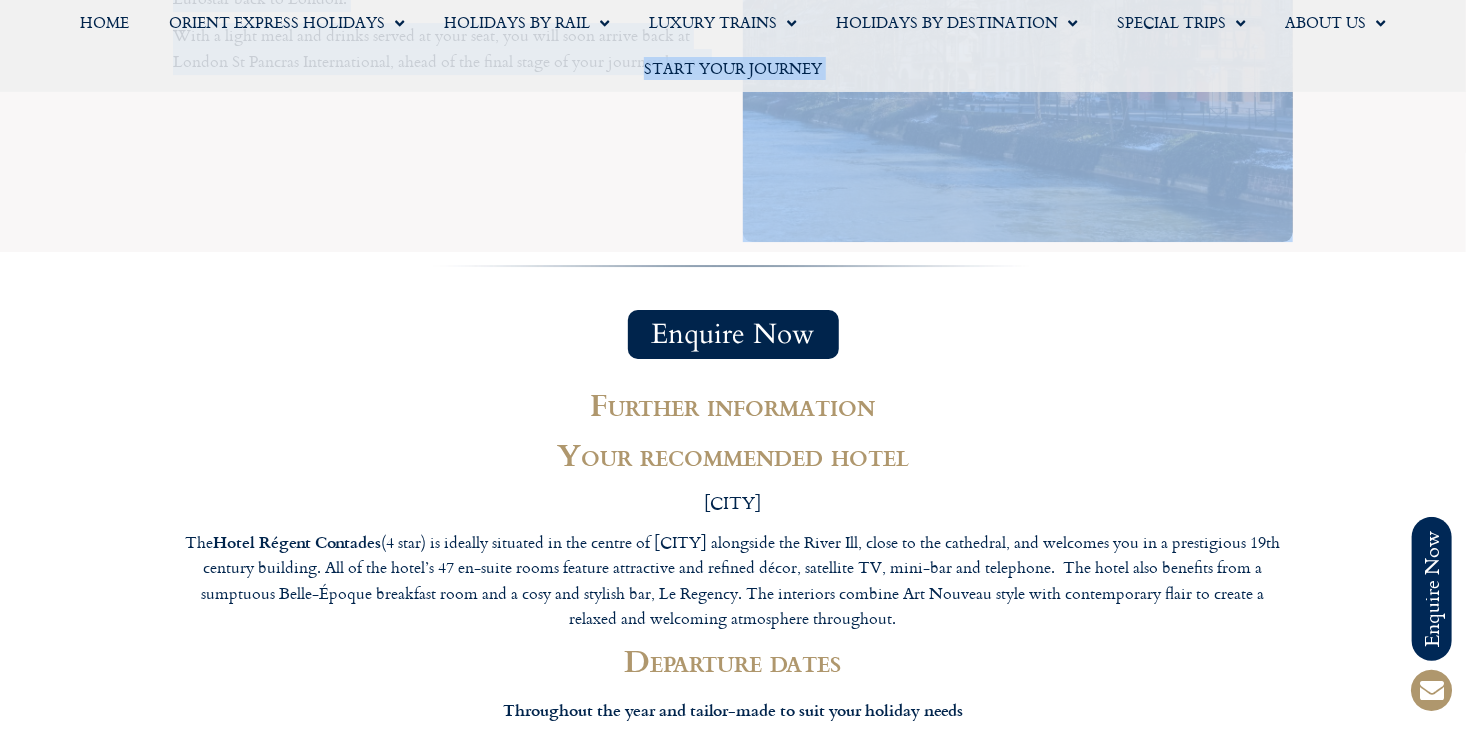 click on "Planet Rail
Online Enquiry
Please enter your details below, together with your enquiry and click Send.
Your name *
1 + 9 = ?" at bounding box center (733, -2781) 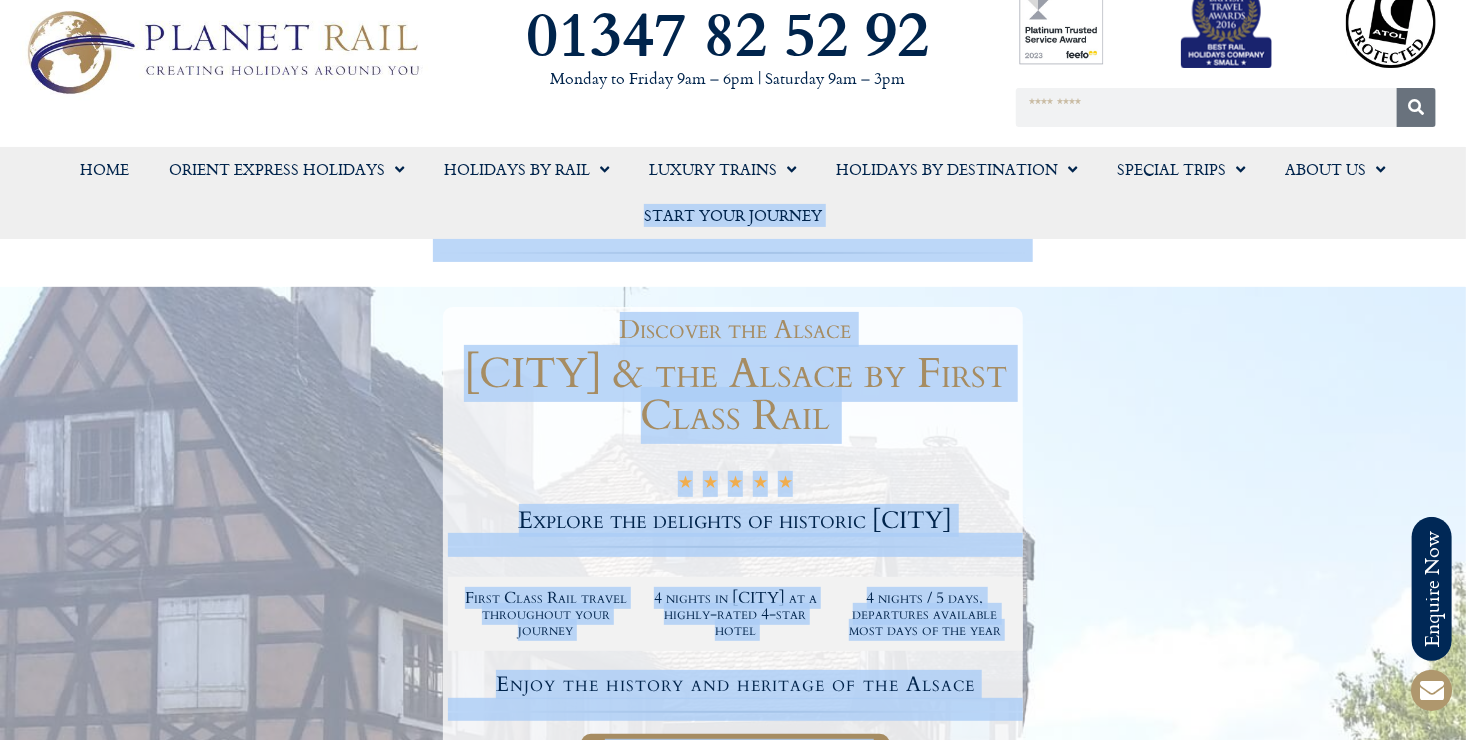 scroll, scrollTop: 0, scrollLeft: 0, axis: both 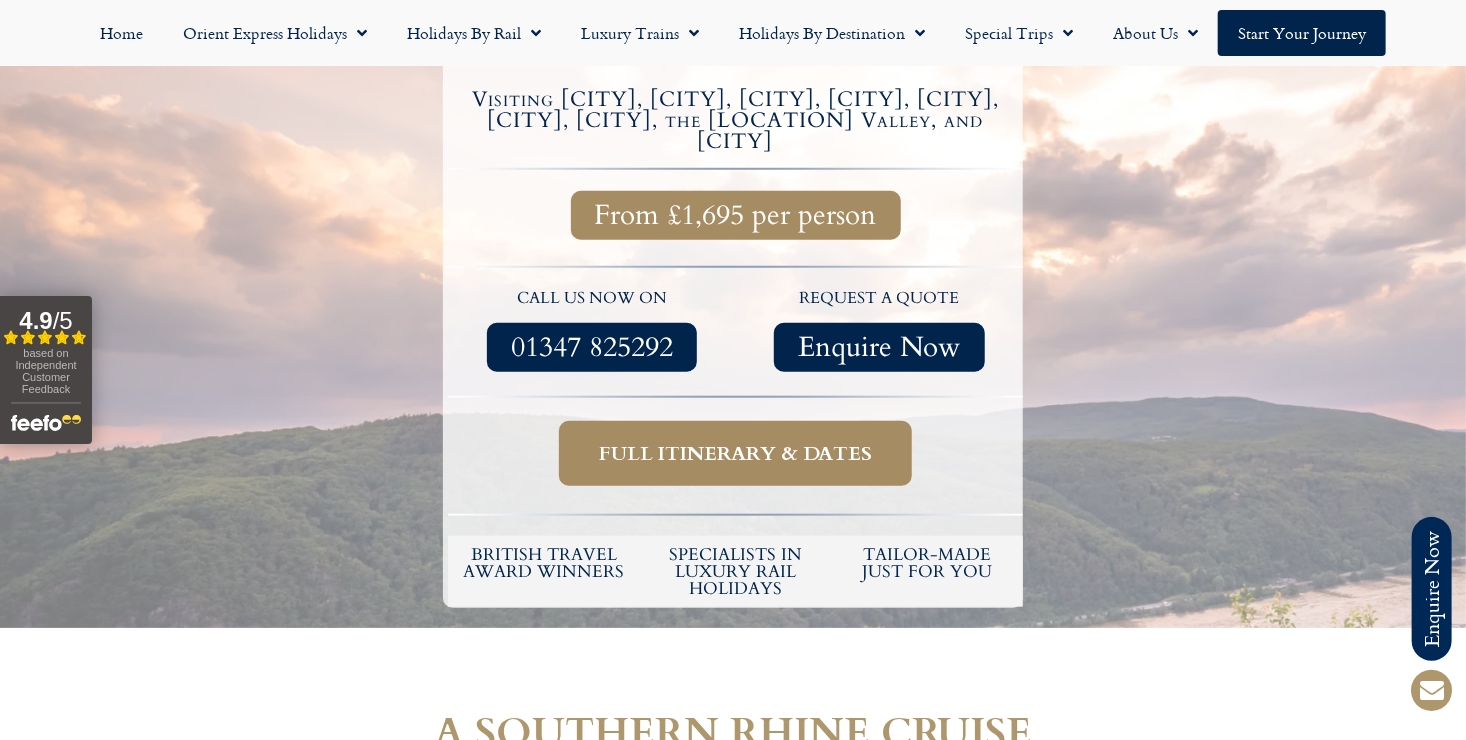 click on "Full itinerary & dates" at bounding box center [735, 453] 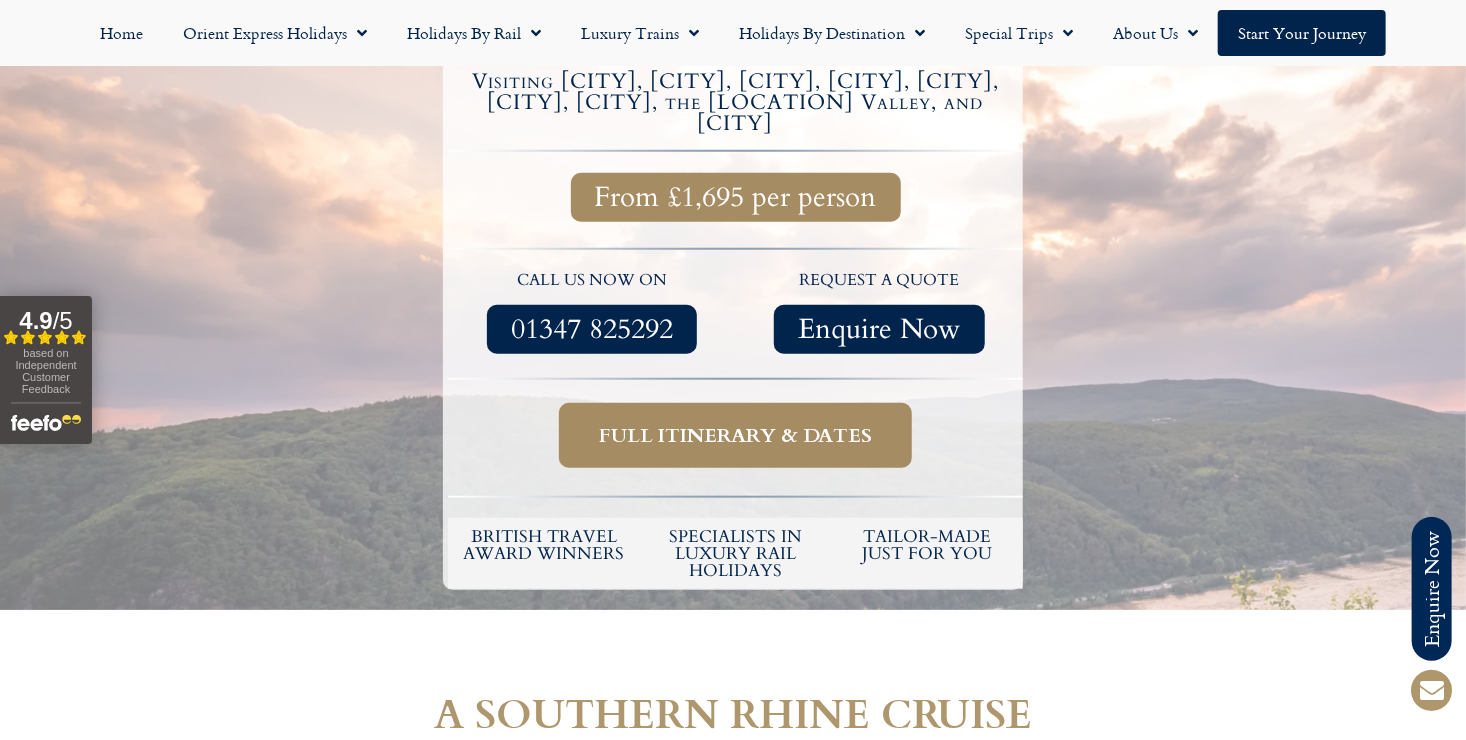 scroll, scrollTop: 693, scrollLeft: 0, axis: vertical 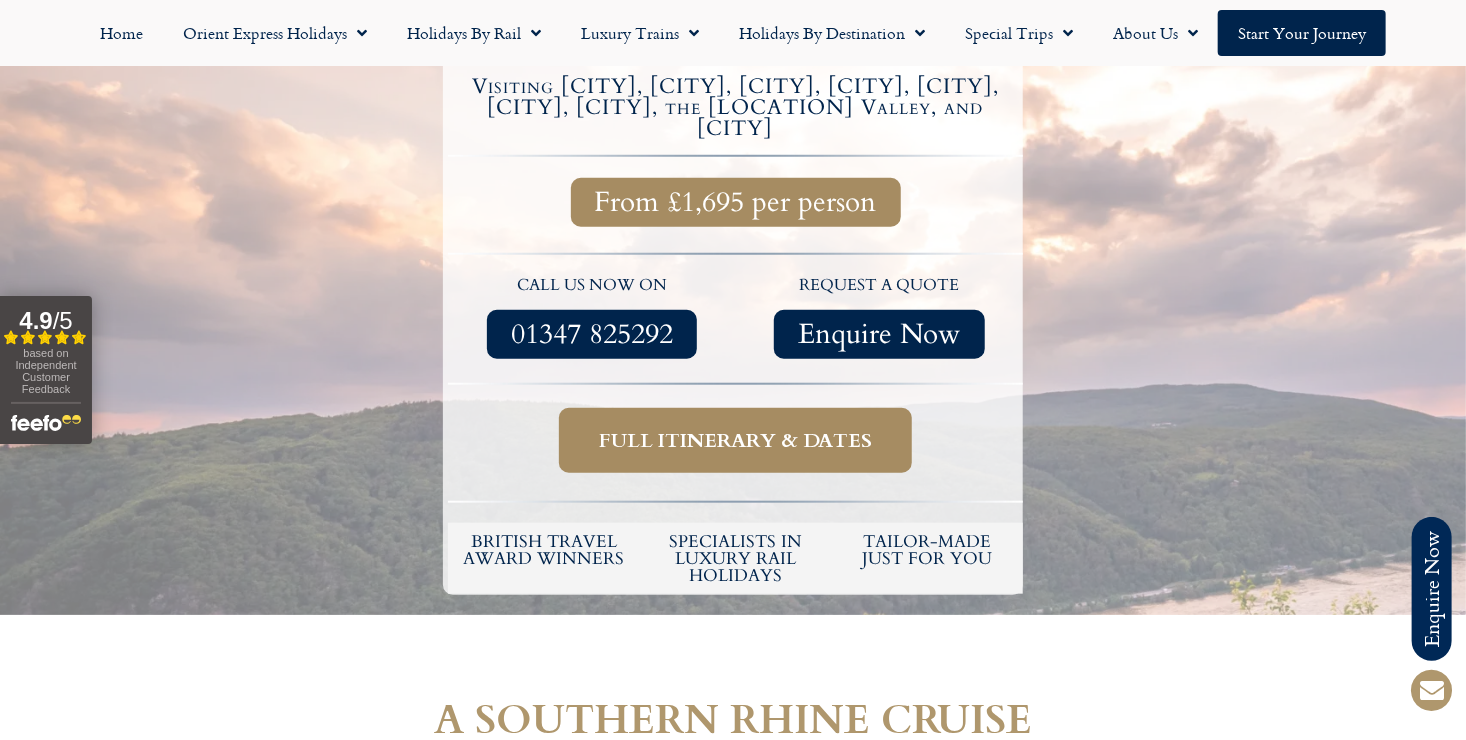 click on "Full itinerary & dates" at bounding box center [735, 440] 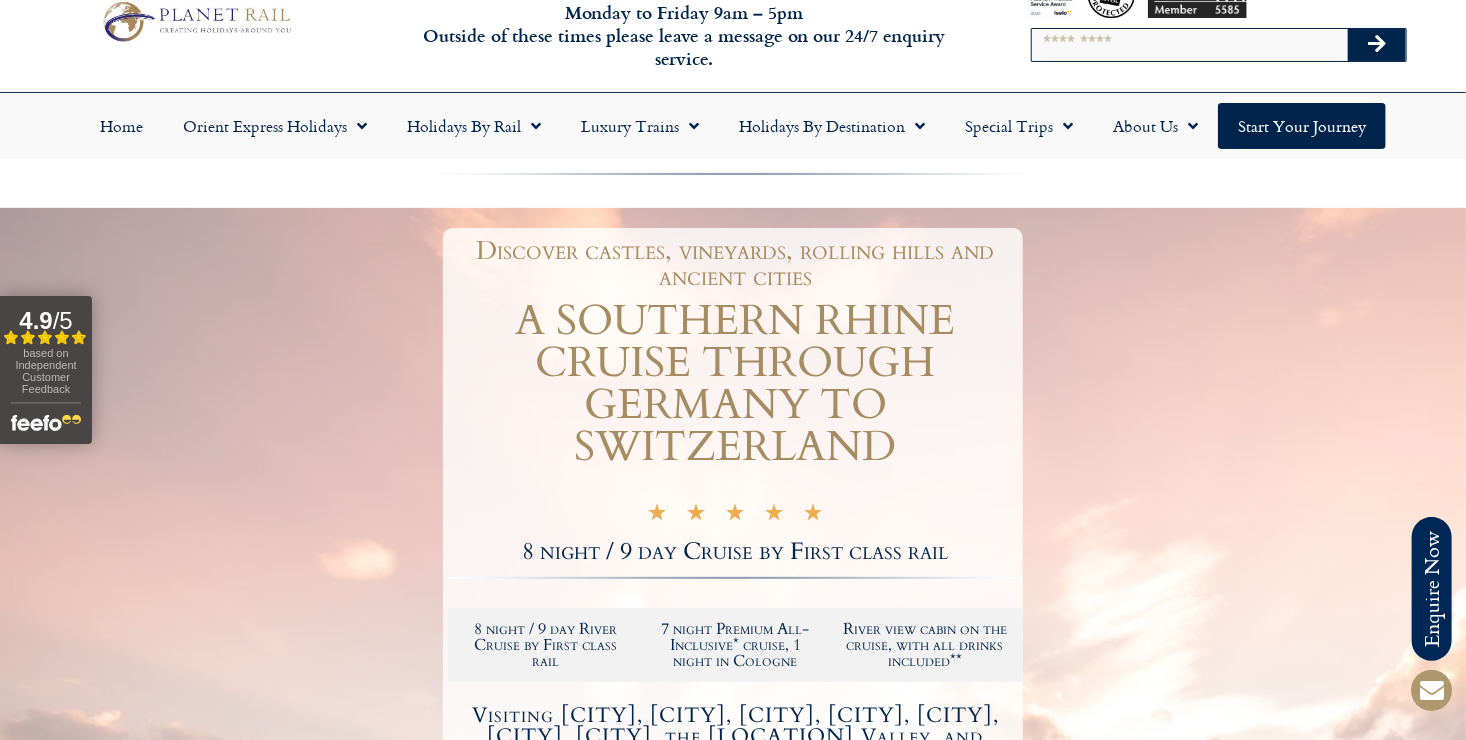 scroll, scrollTop: 0, scrollLeft: 0, axis: both 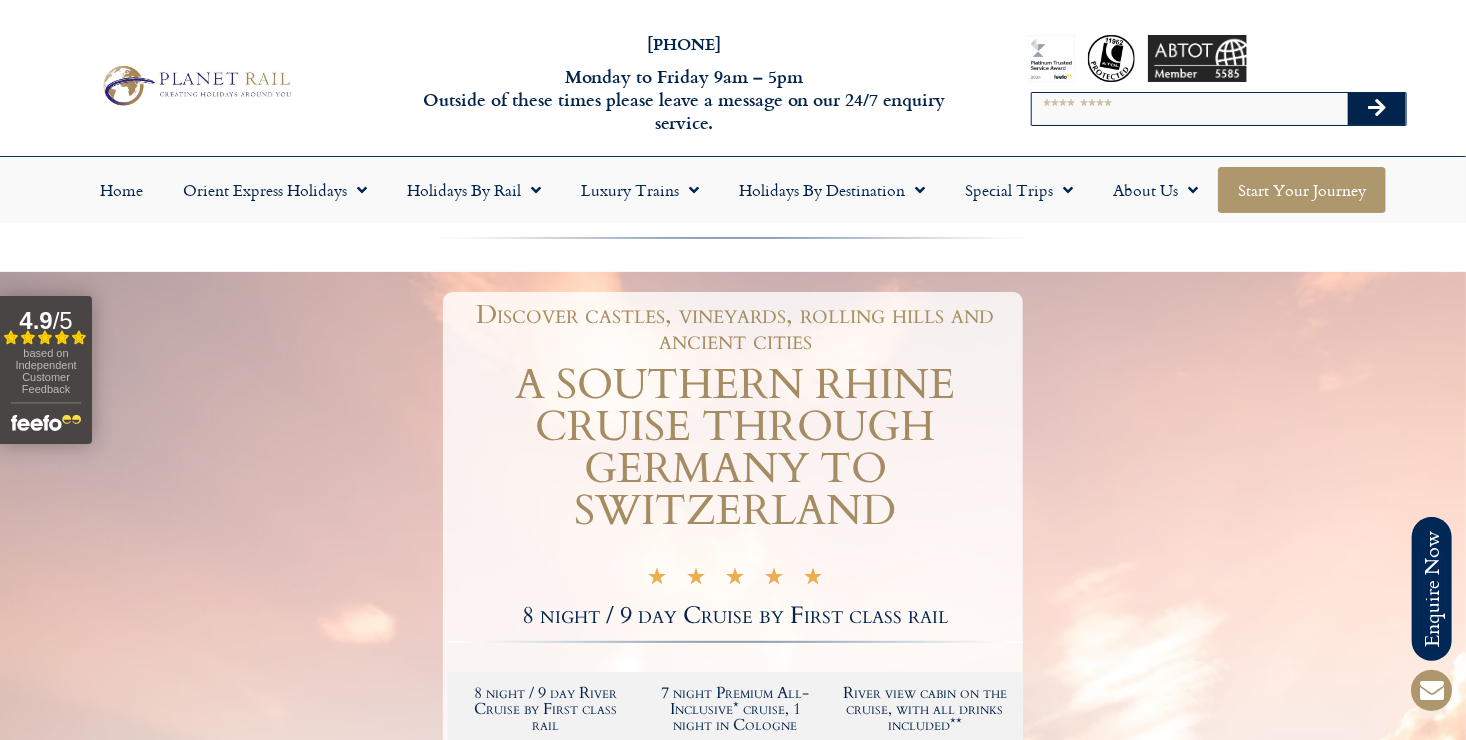 click on "Start your Journey" 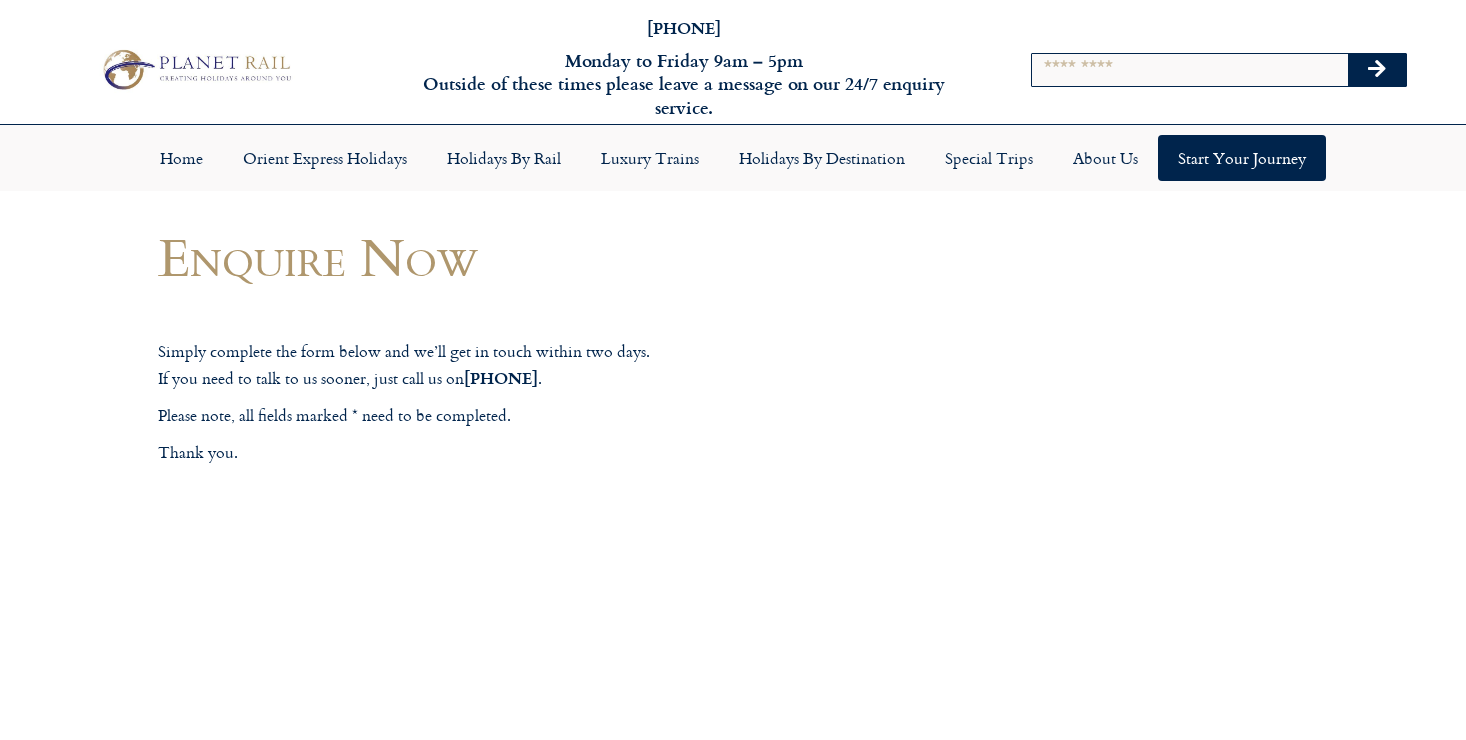 scroll, scrollTop: 0, scrollLeft: 0, axis: both 